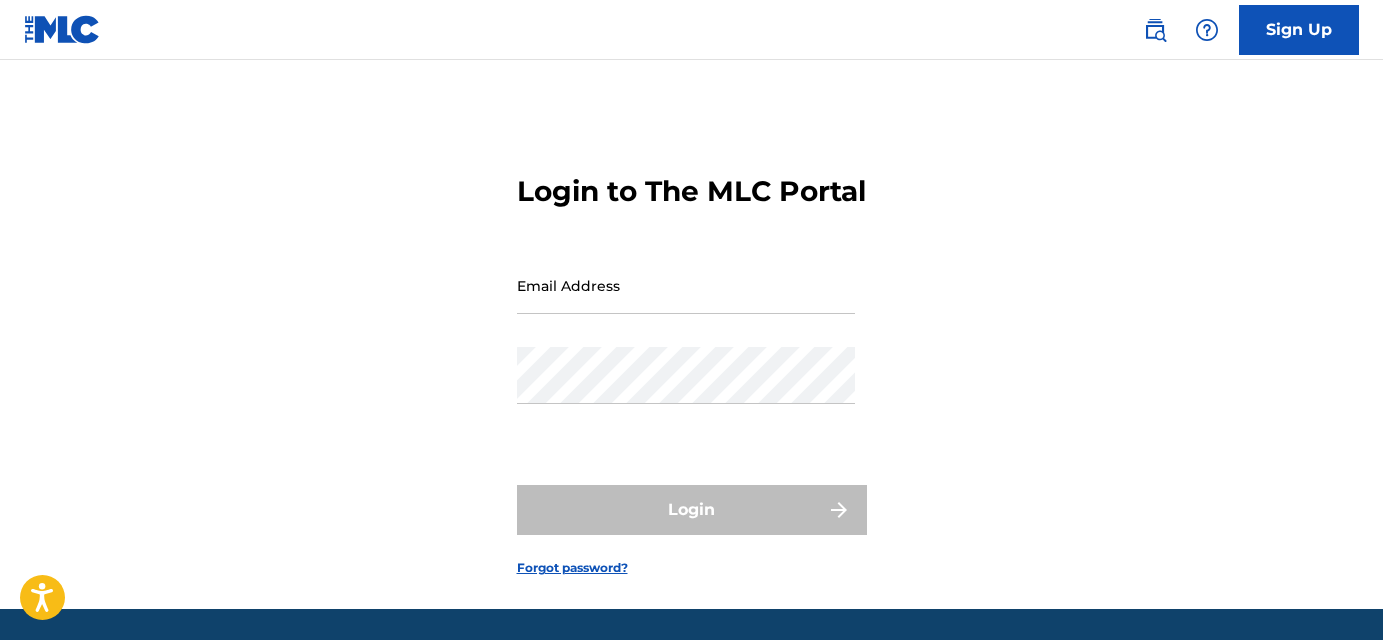 scroll, scrollTop: 0, scrollLeft: 0, axis: both 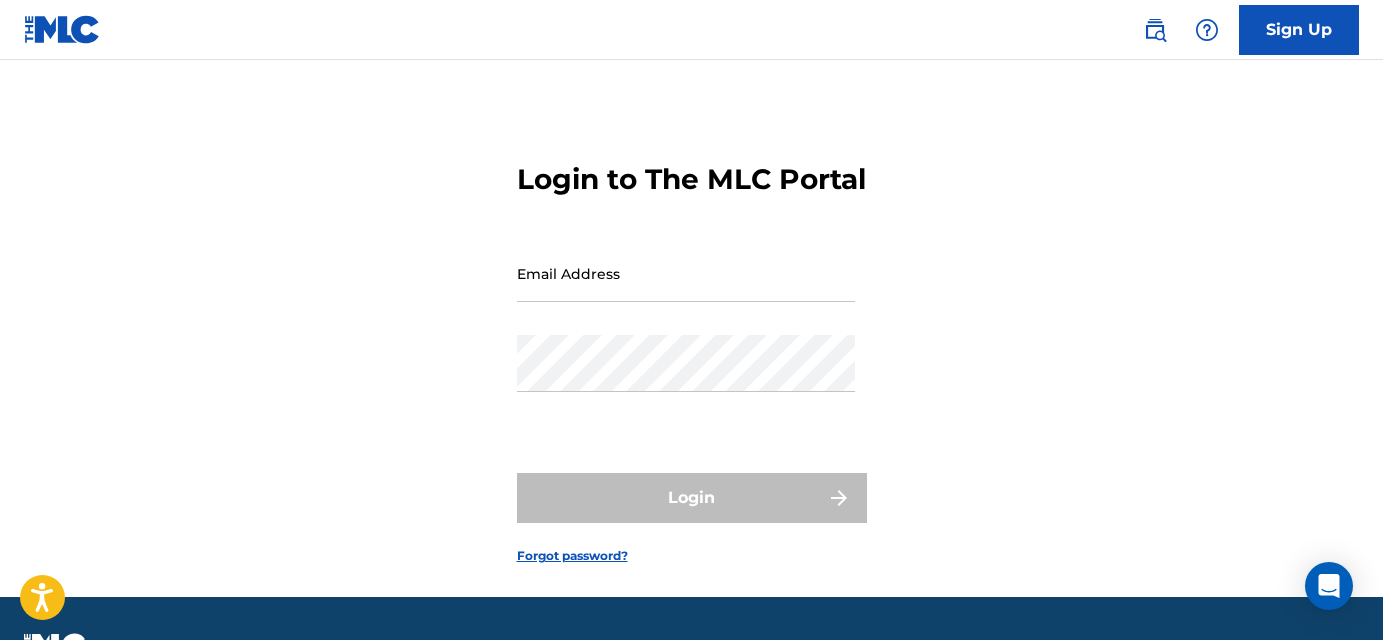 click on "Login to The MLC Portal Email Address Password Login Forgot password?" at bounding box center (691, 347) 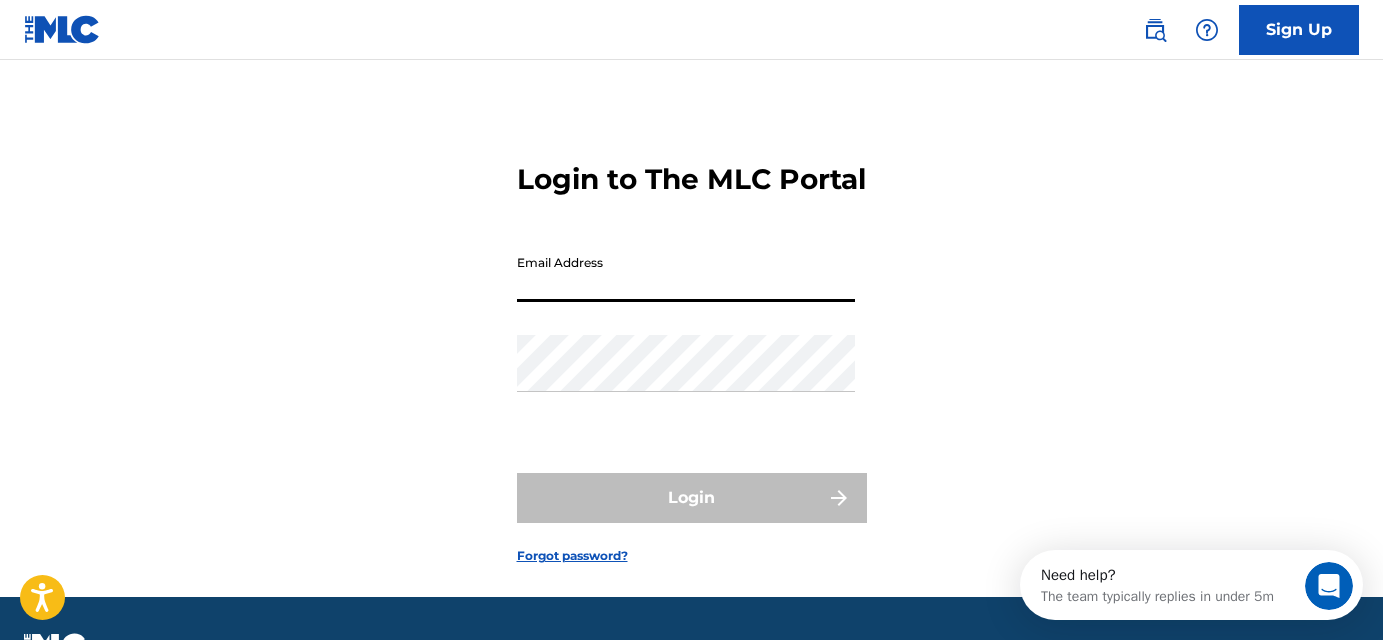 scroll, scrollTop: 0, scrollLeft: 0, axis: both 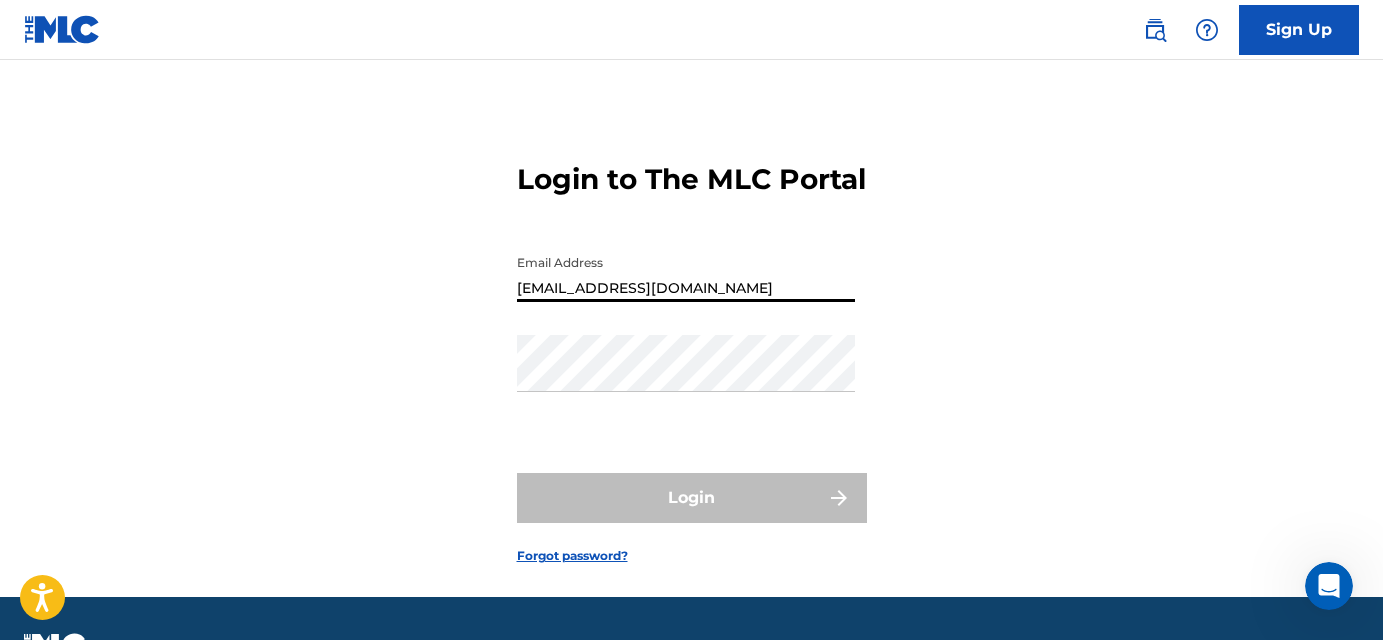 type on "[EMAIL_ADDRESS][DOMAIN_NAME]" 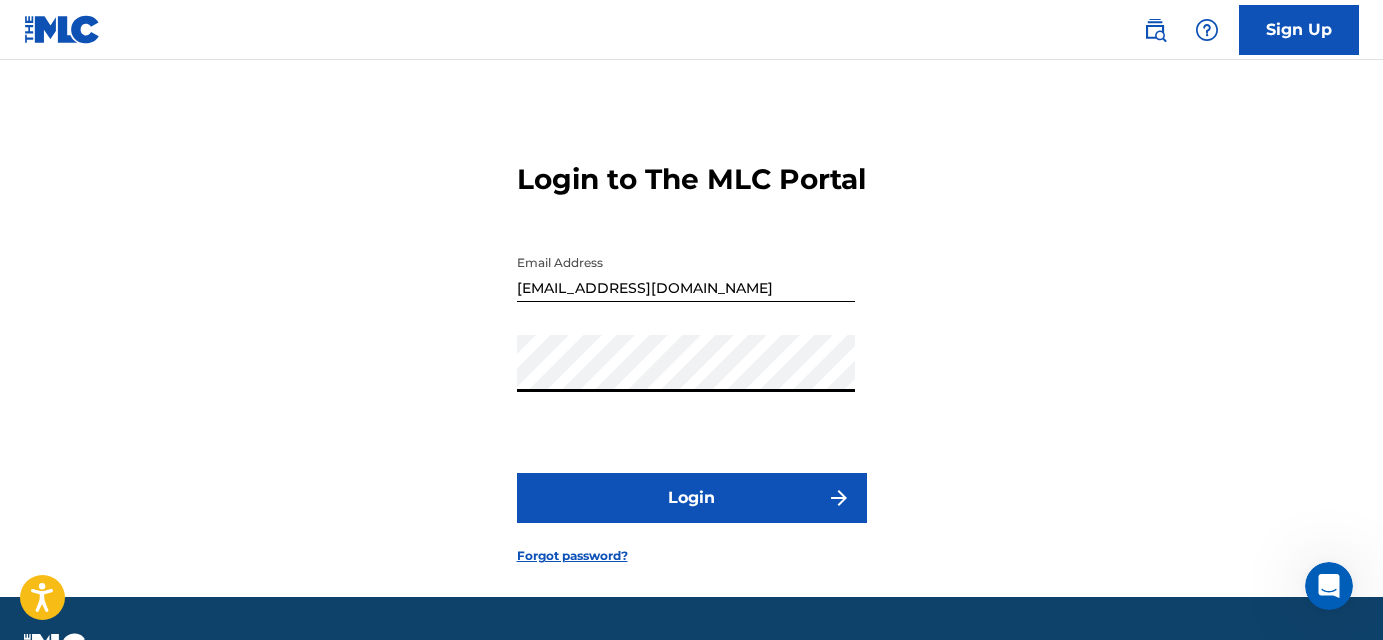 click on "Login" at bounding box center (692, 498) 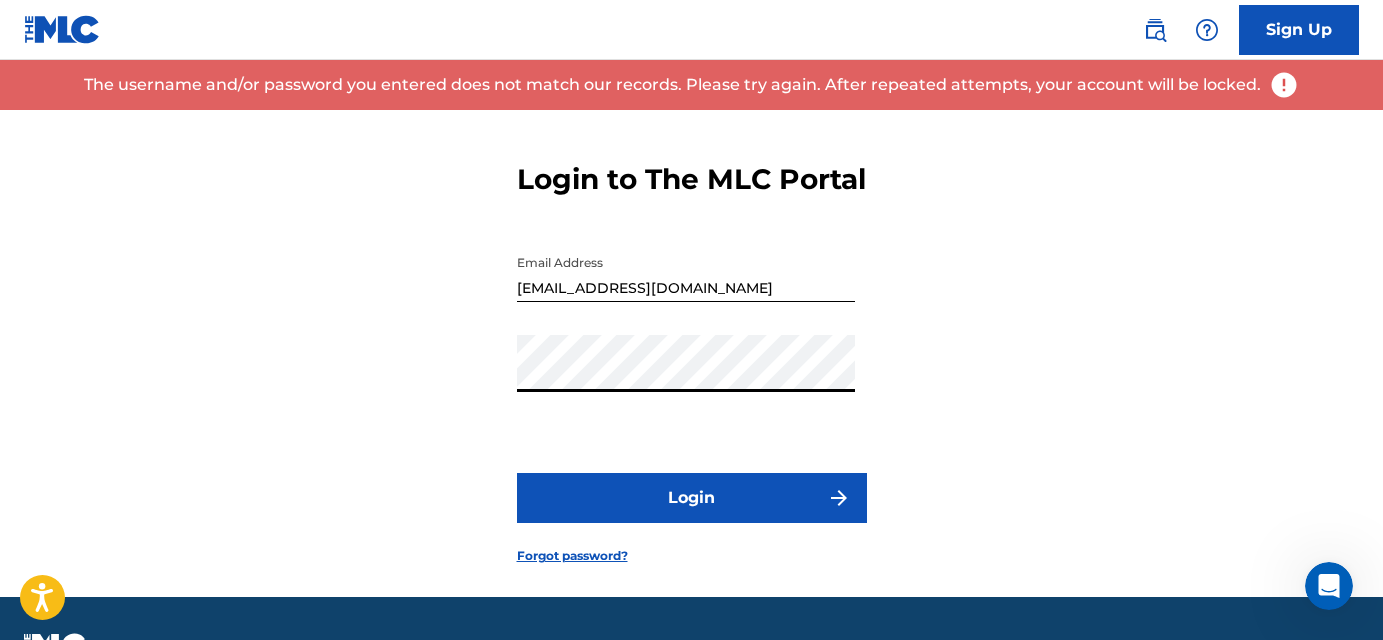 click on "Login to The MLC Portal Email Address [EMAIL_ADDRESS][DOMAIN_NAME] Password Login Forgot password?" at bounding box center (691, 347) 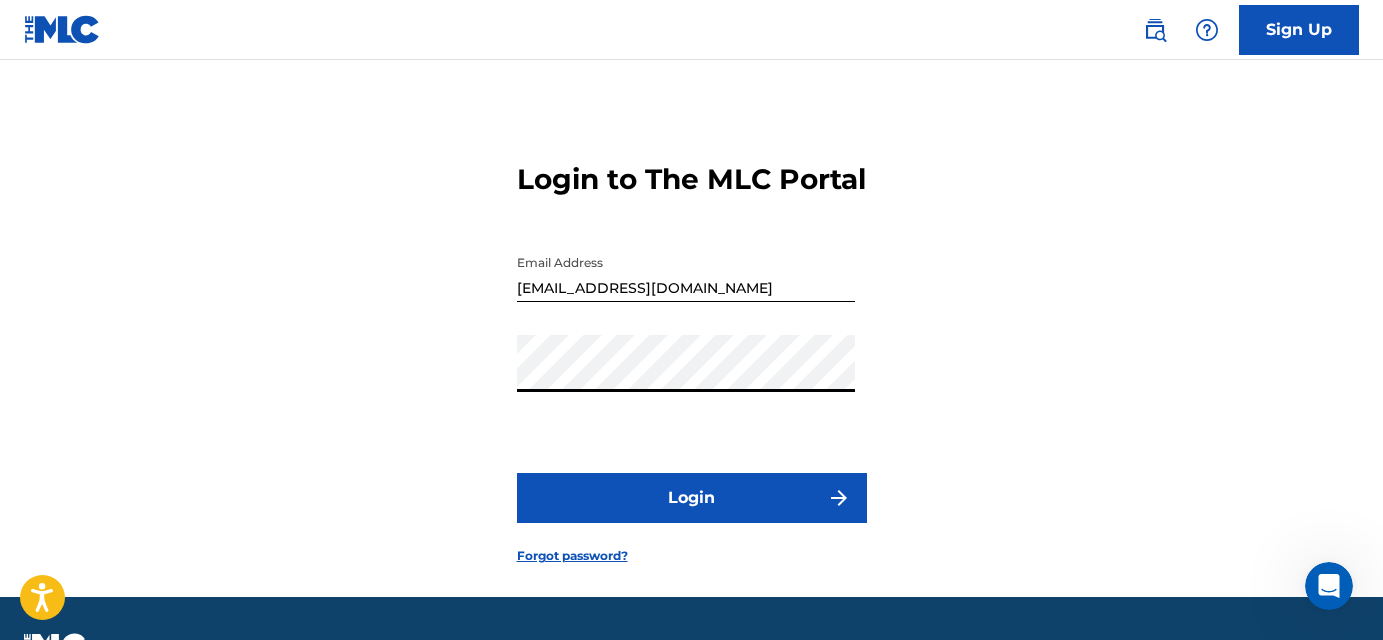click on "Login" at bounding box center (692, 498) 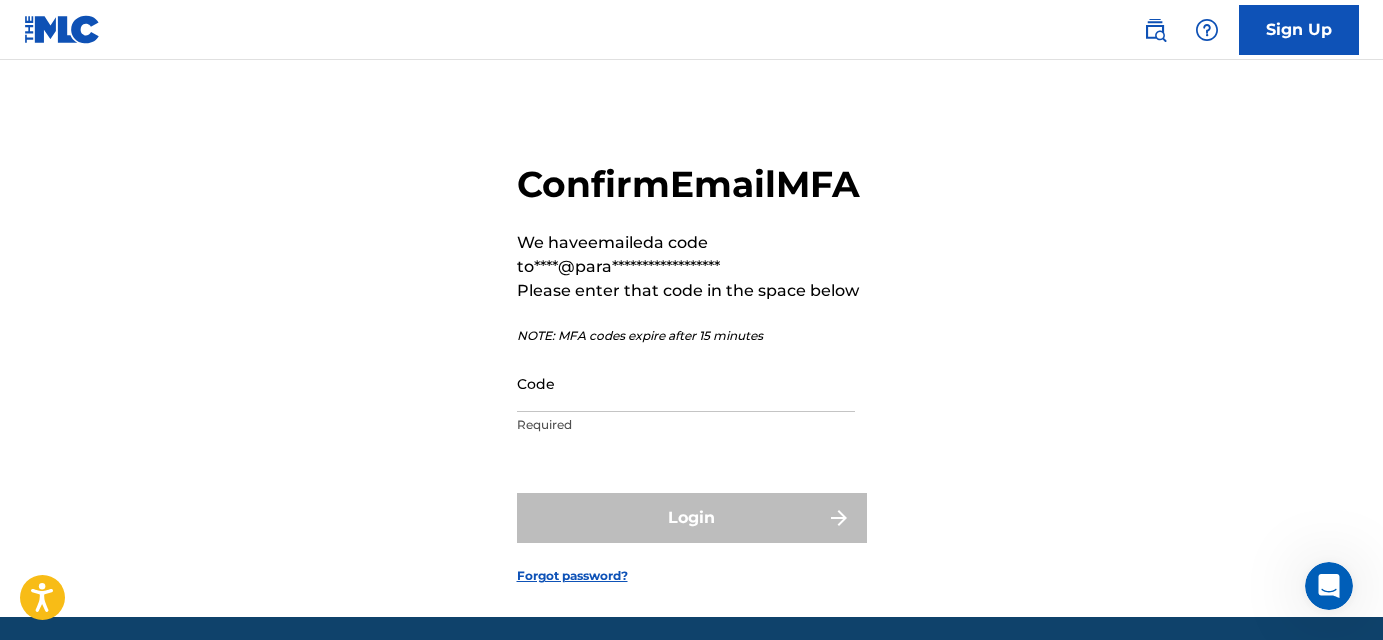 click on "**********" at bounding box center [691, 357] 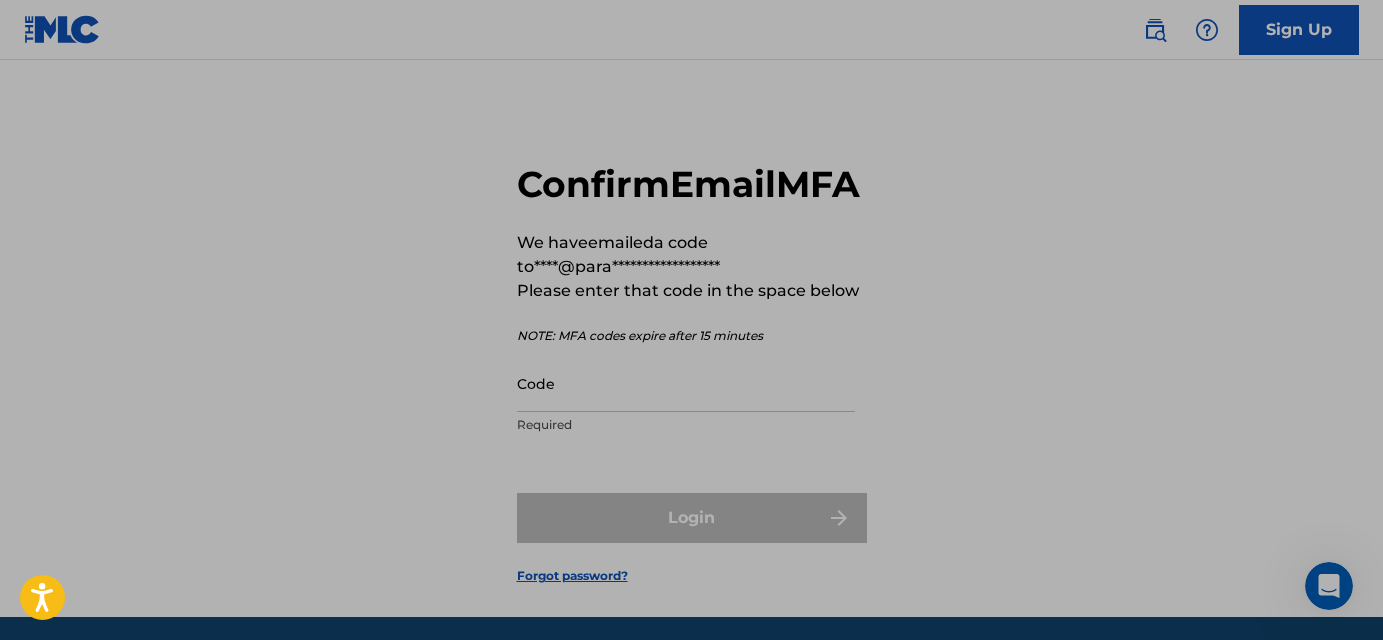 click on "**********" at bounding box center [692, 255] 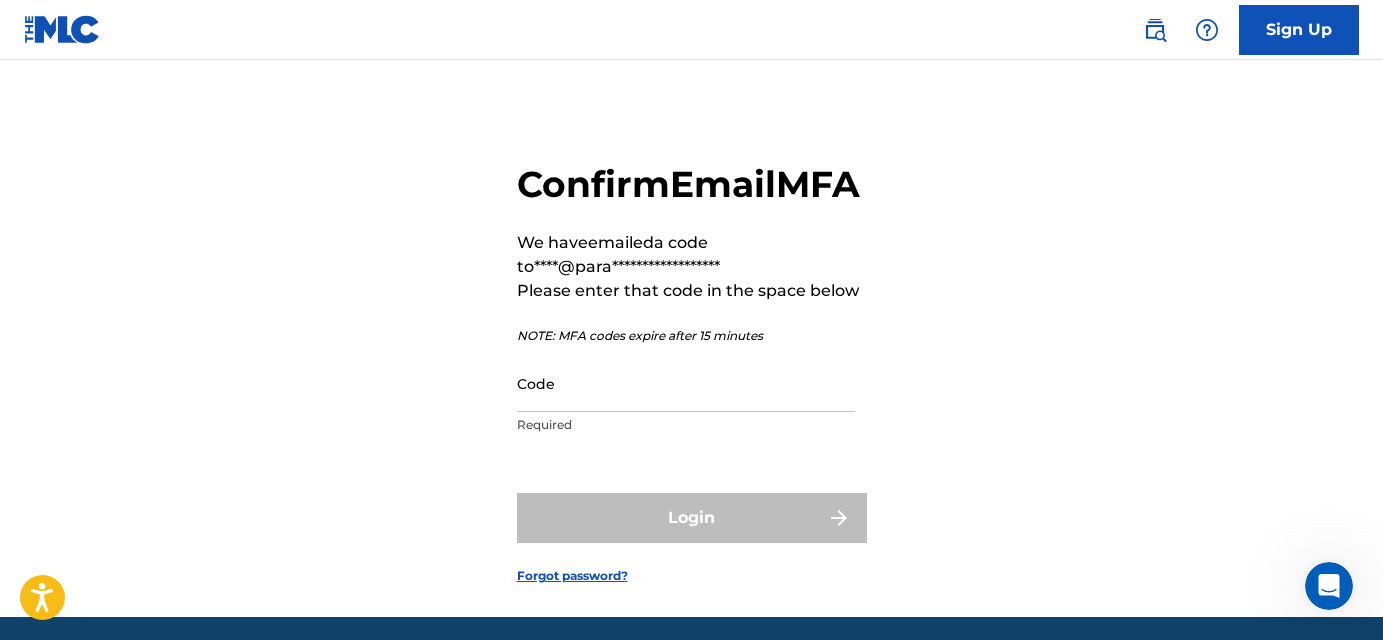 click on "Code" at bounding box center [686, 383] 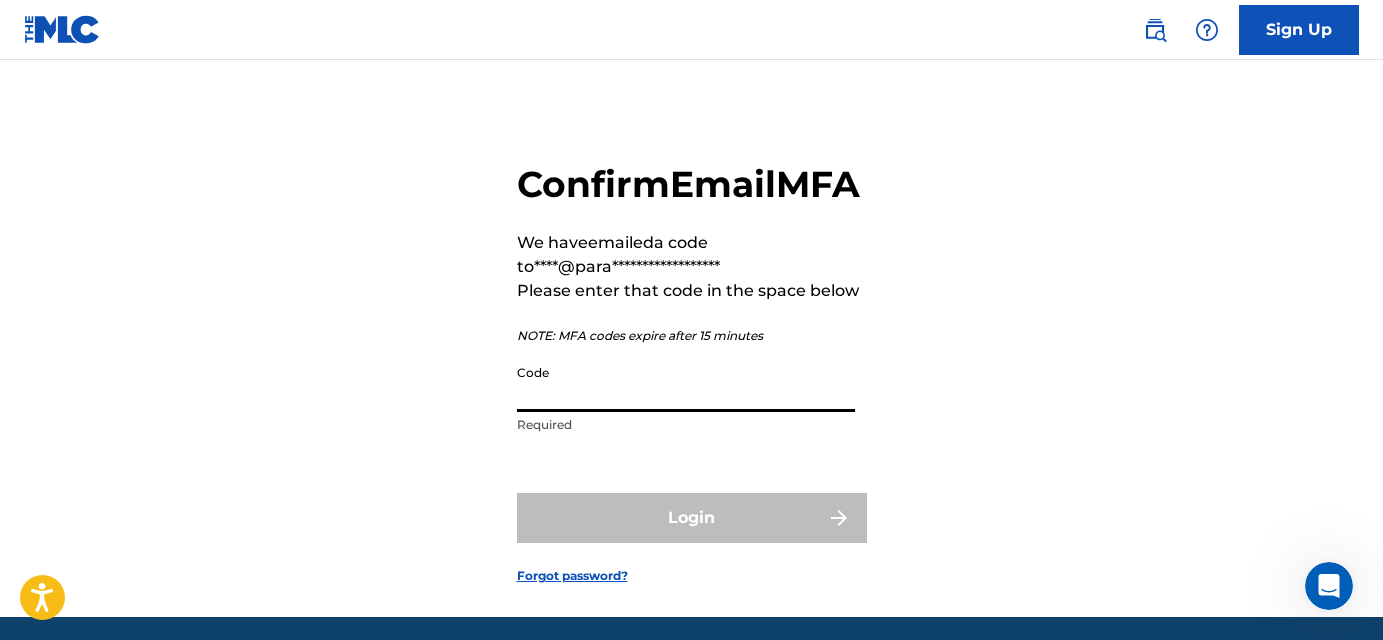 paste on "325926" 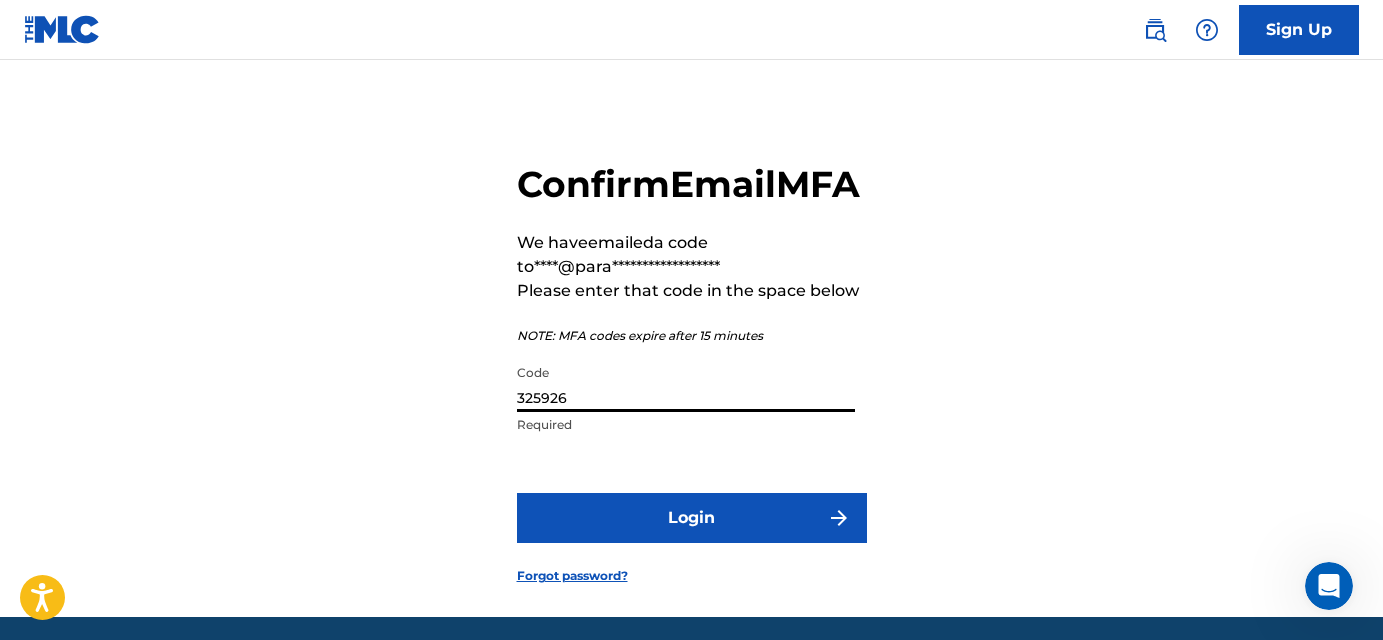 type on "325926" 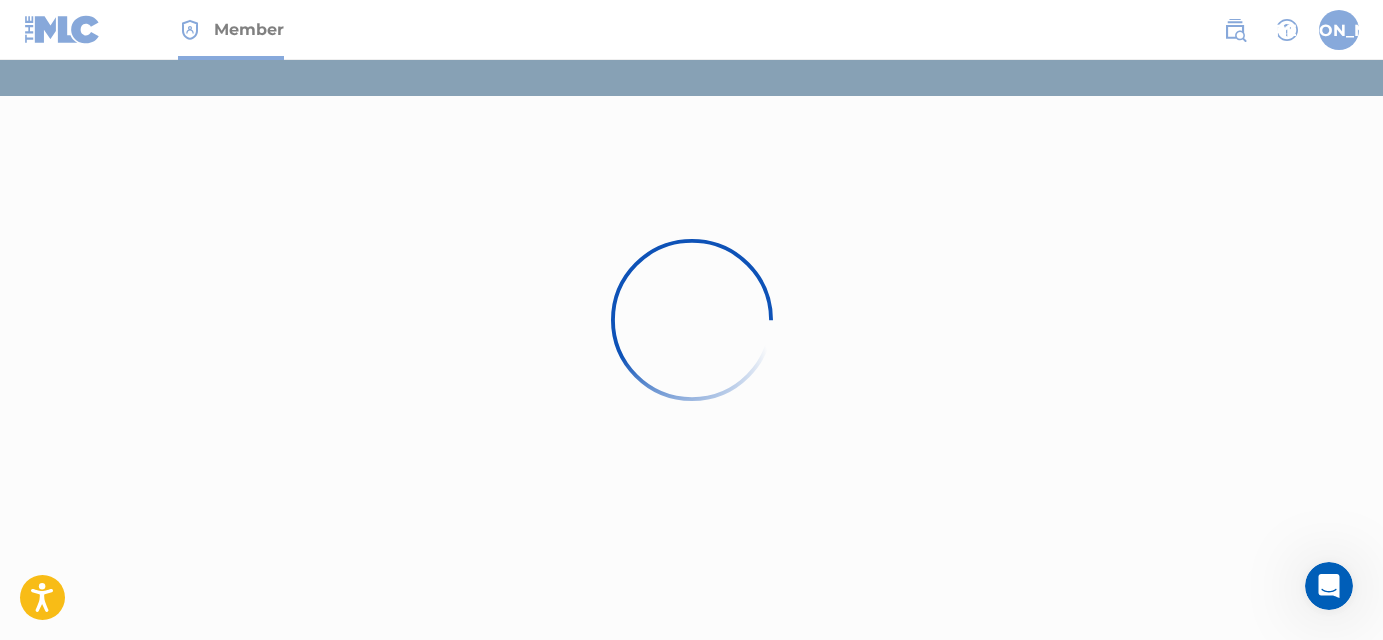 scroll, scrollTop: 0, scrollLeft: 0, axis: both 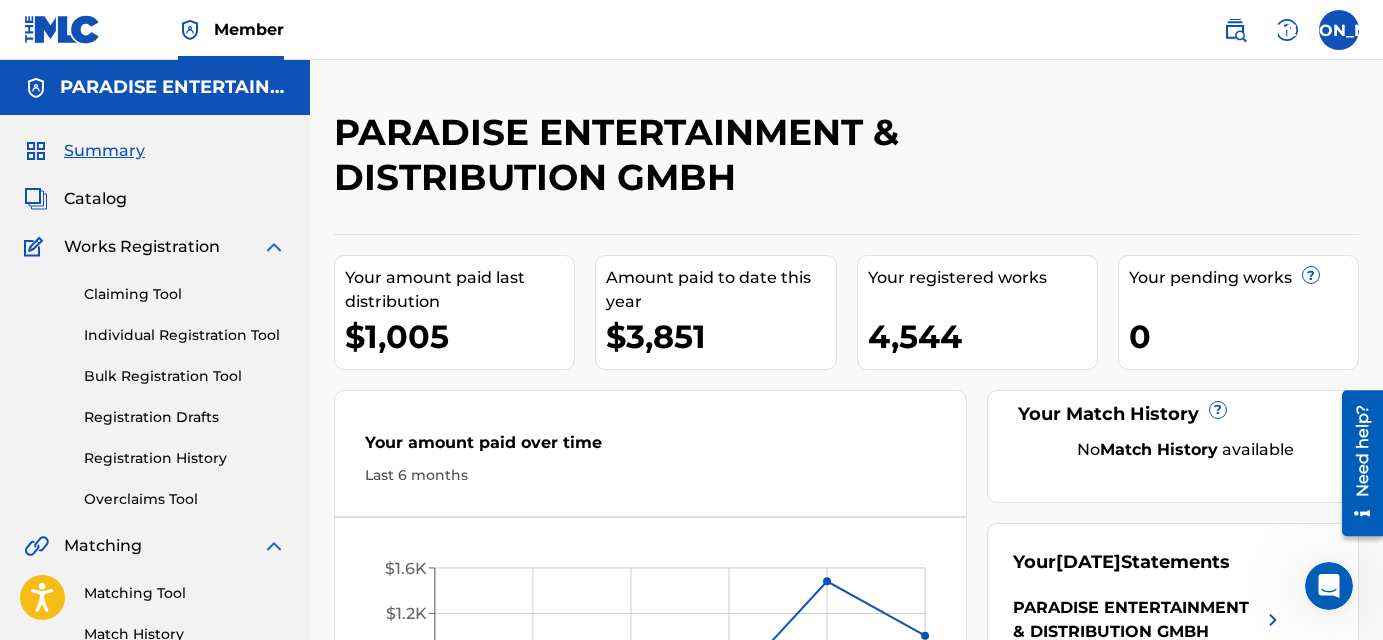click on "Catalog" at bounding box center (95, 199) 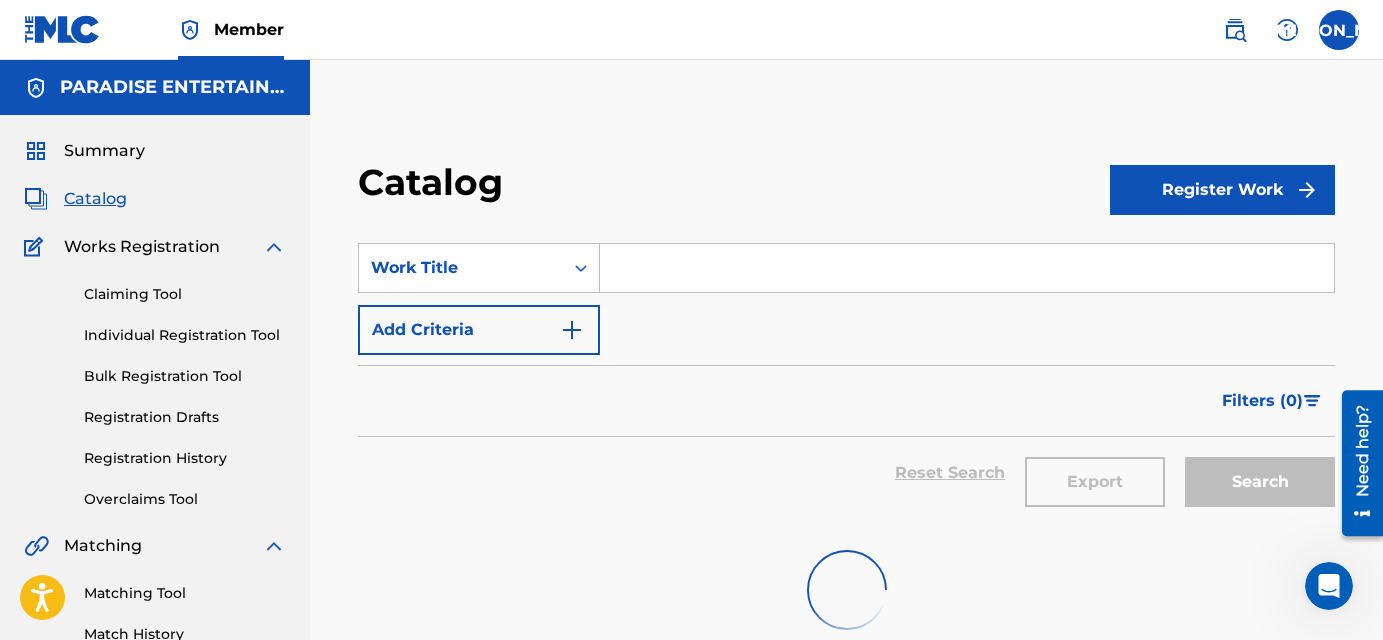 click on "Overclaims Tool" at bounding box center (185, 499) 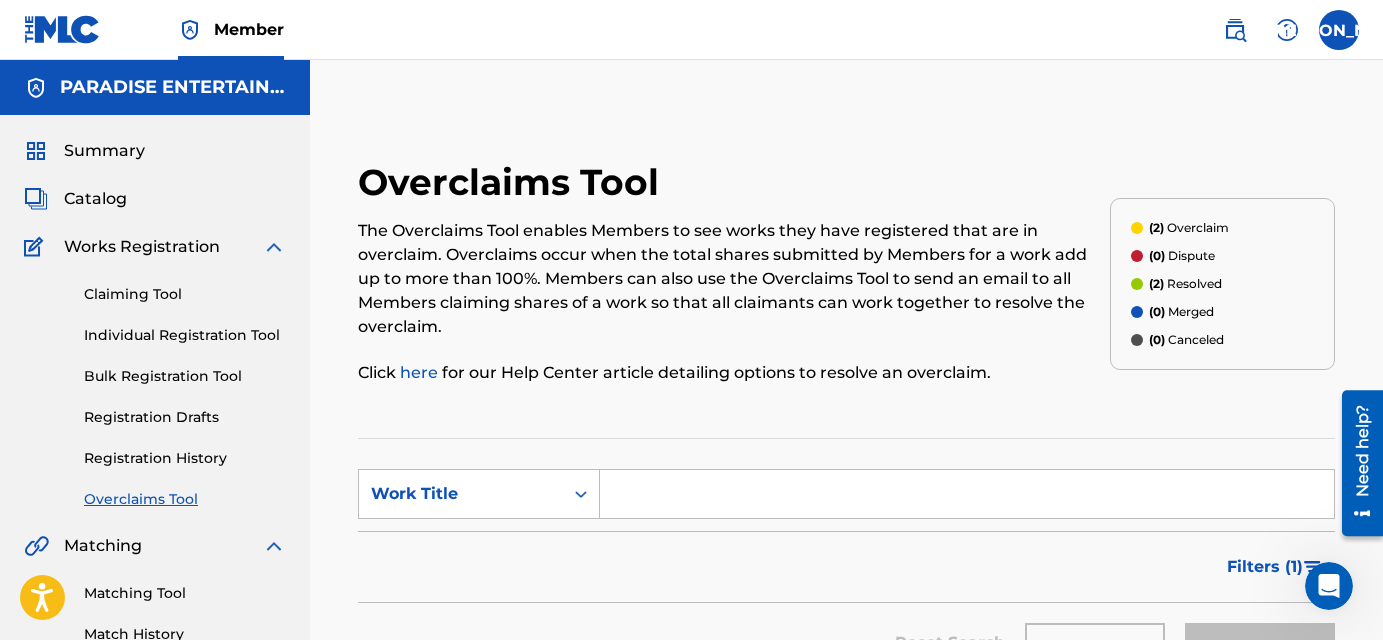 click on "Summary" at bounding box center (104, 151) 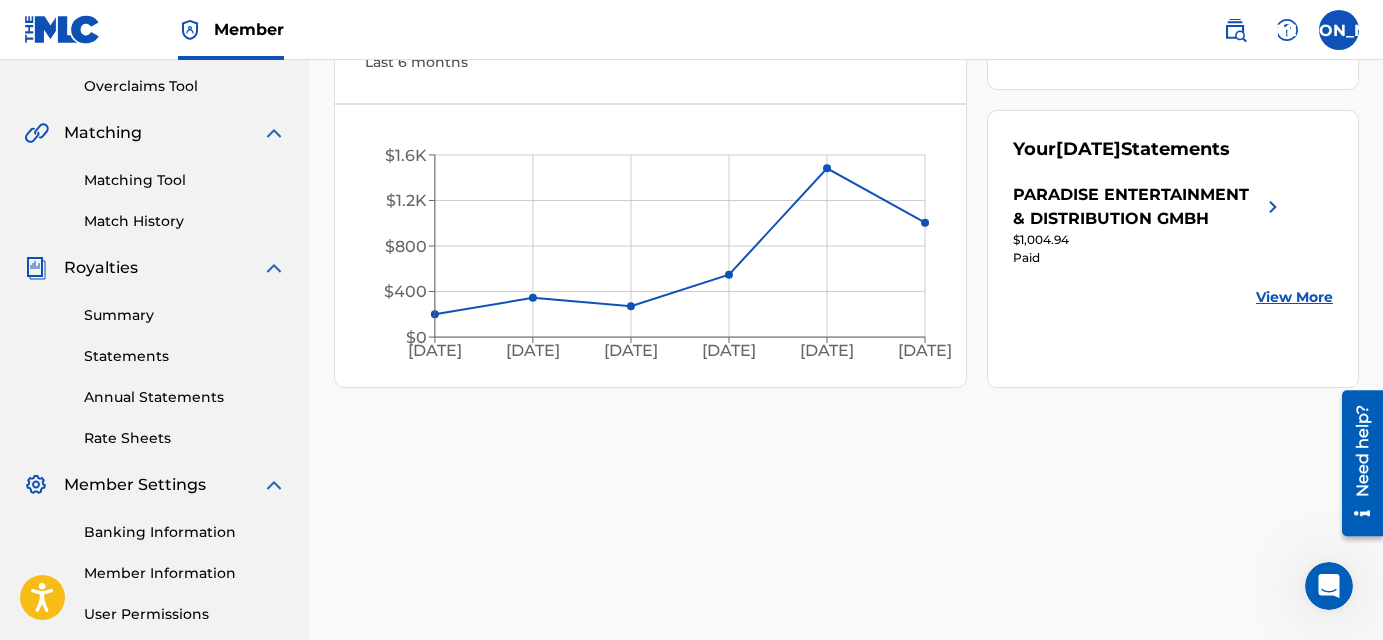 scroll, scrollTop: 0, scrollLeft: 0, axis: both 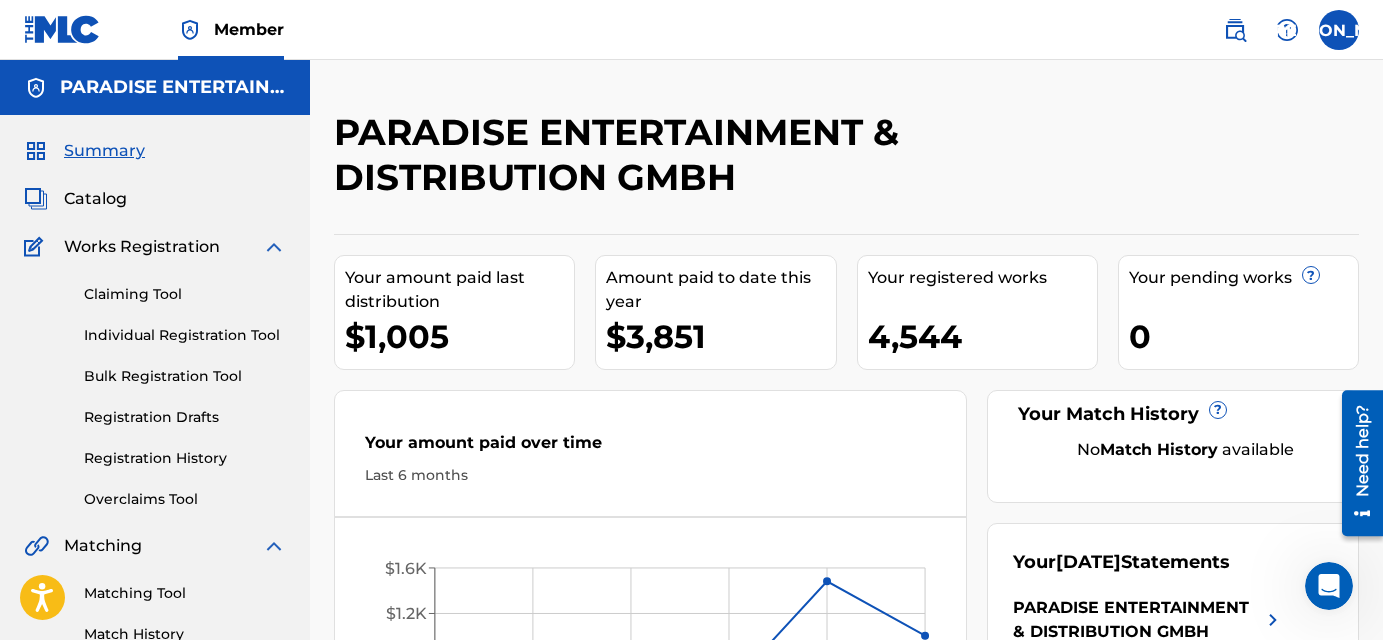 click on "Catalog" at bounding box center [75, 199] 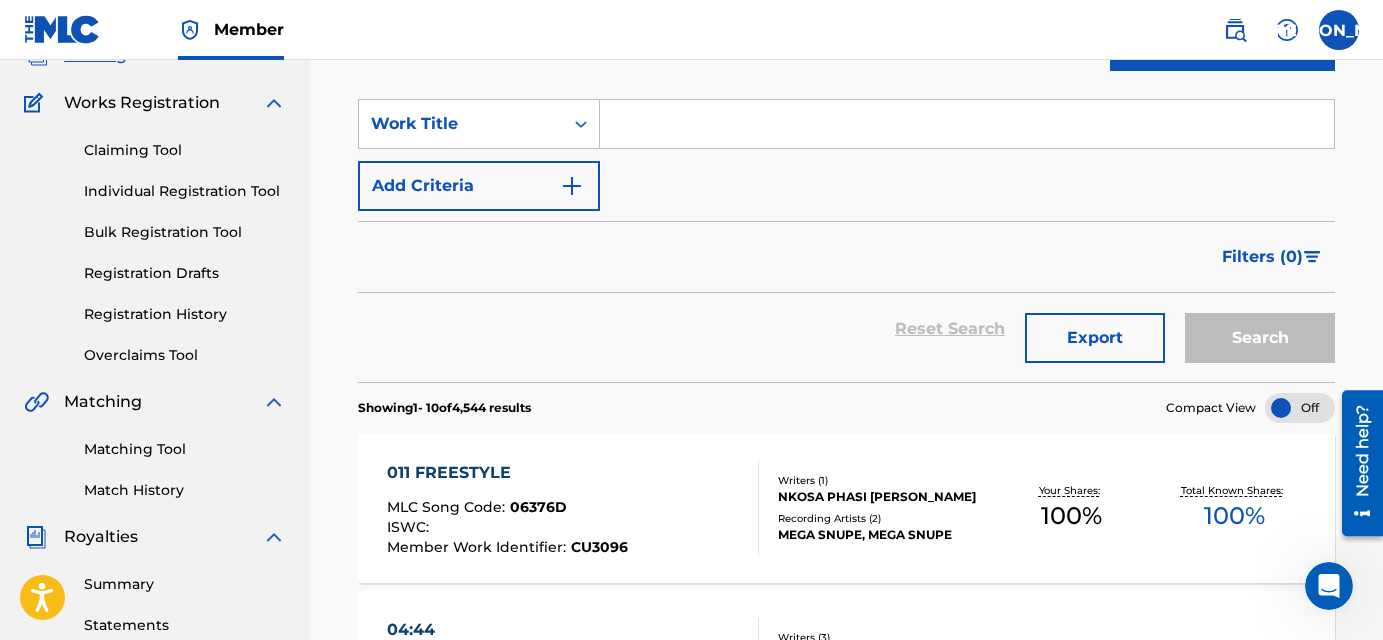scroll, scrollTop: 0, scrollLeft: 0, axis: both 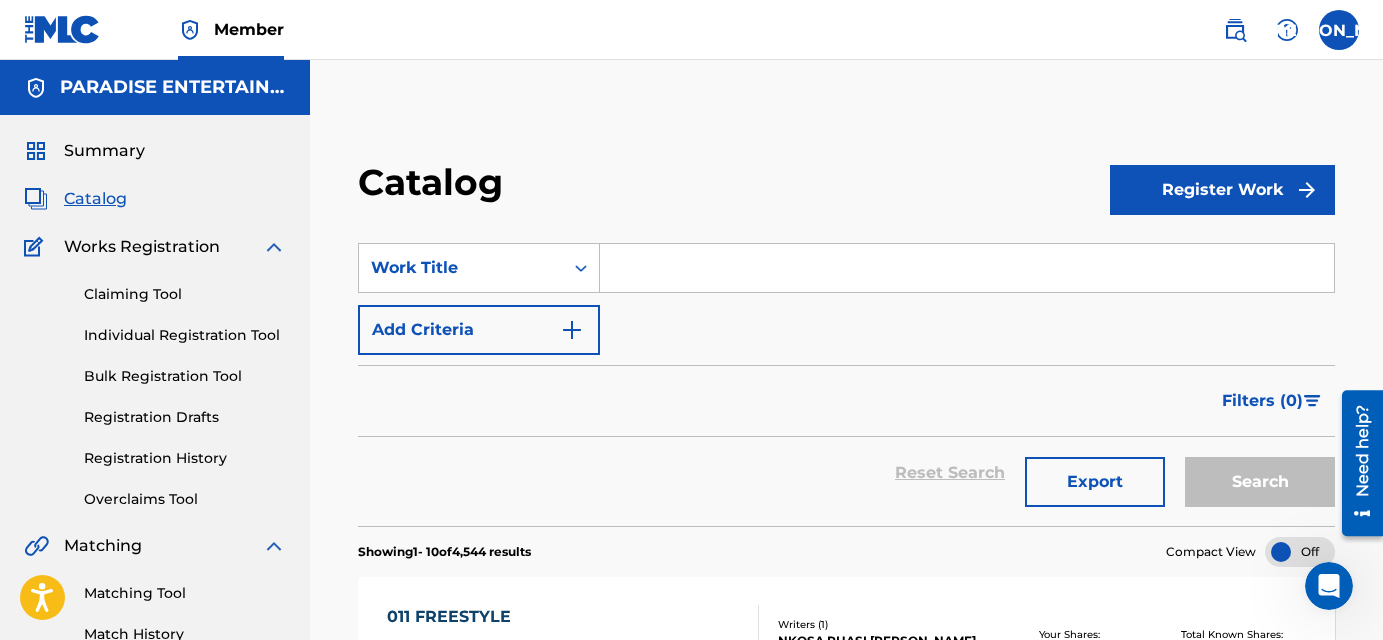 click at bounding box center [967, 268] 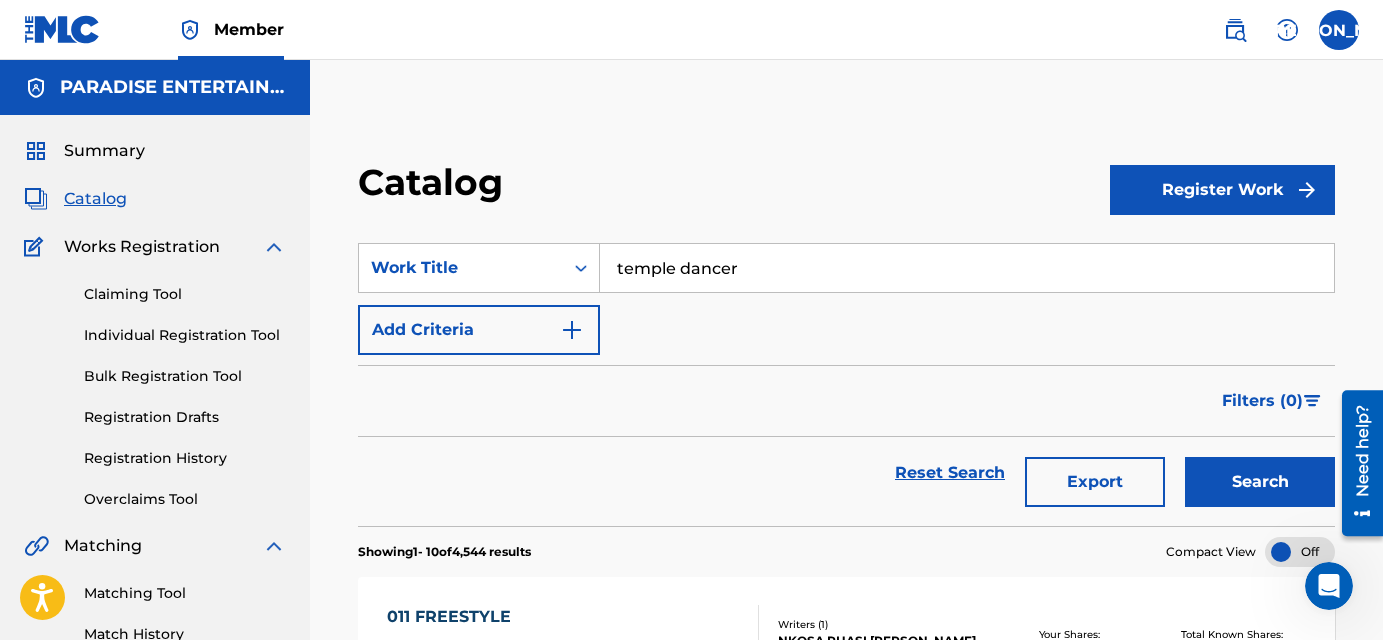 type on "temple dancer" 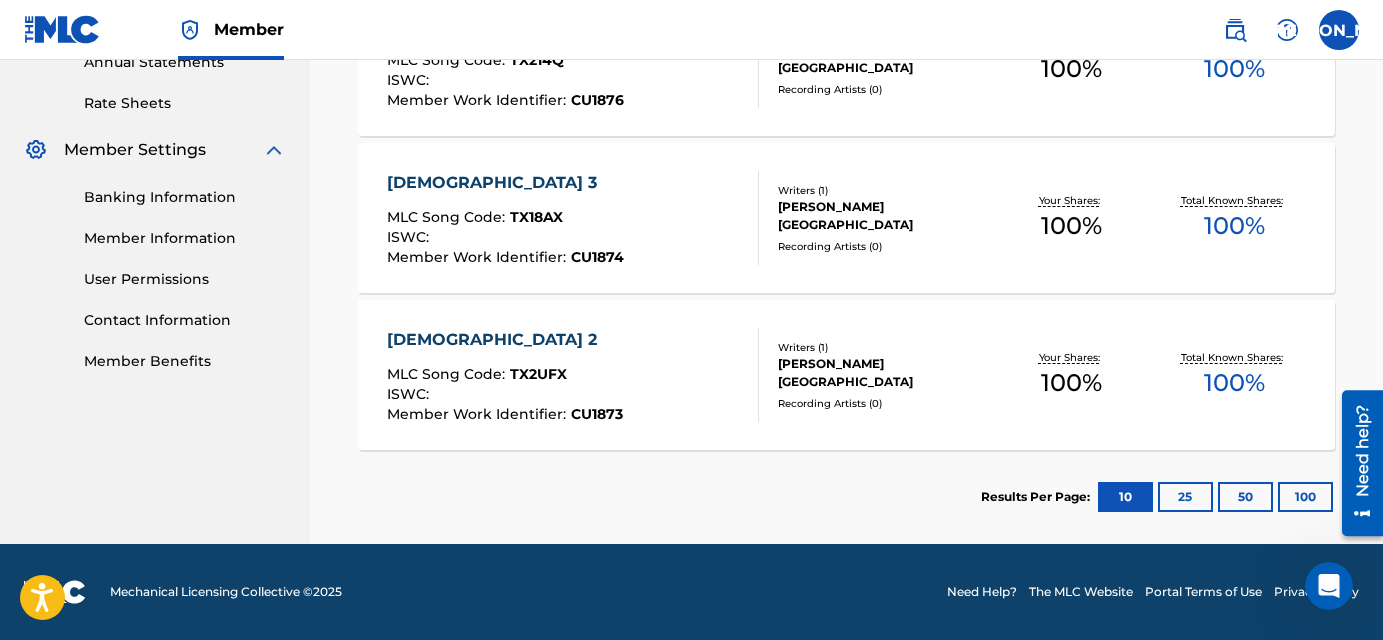 scroll, scrollTop: 0, scrollLeft: 0, axis: both 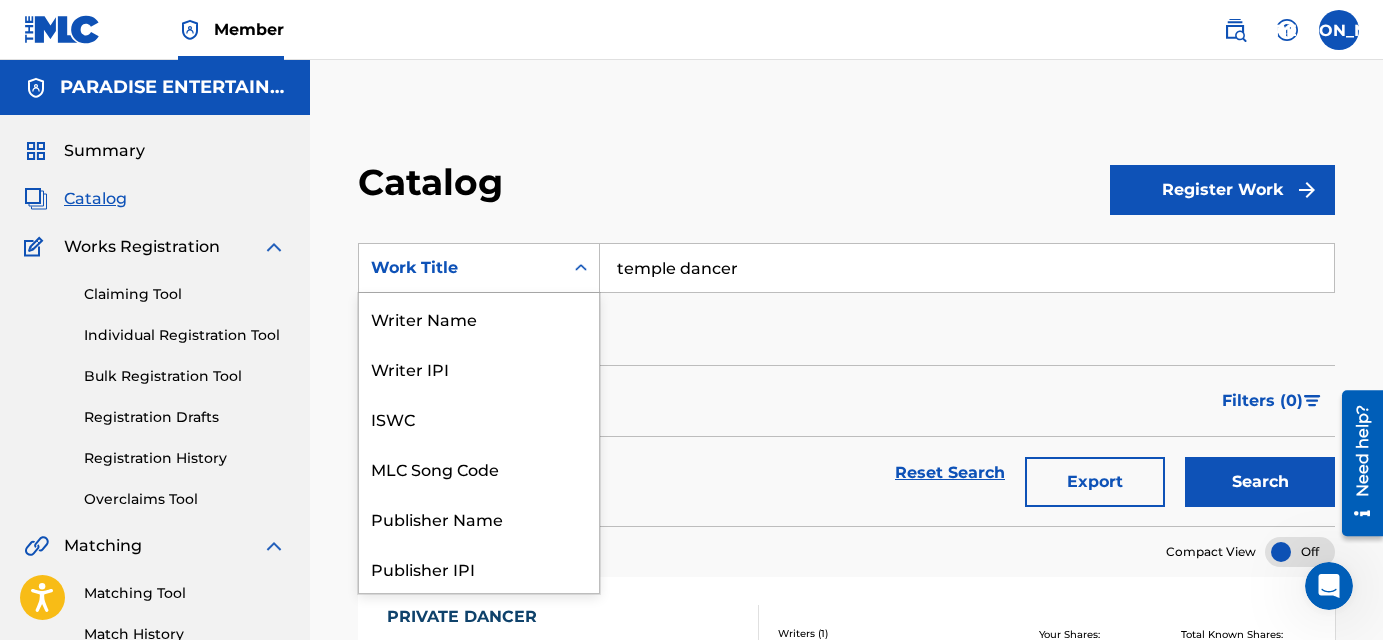 click on "Work Title" at bounding box center [461, 268] 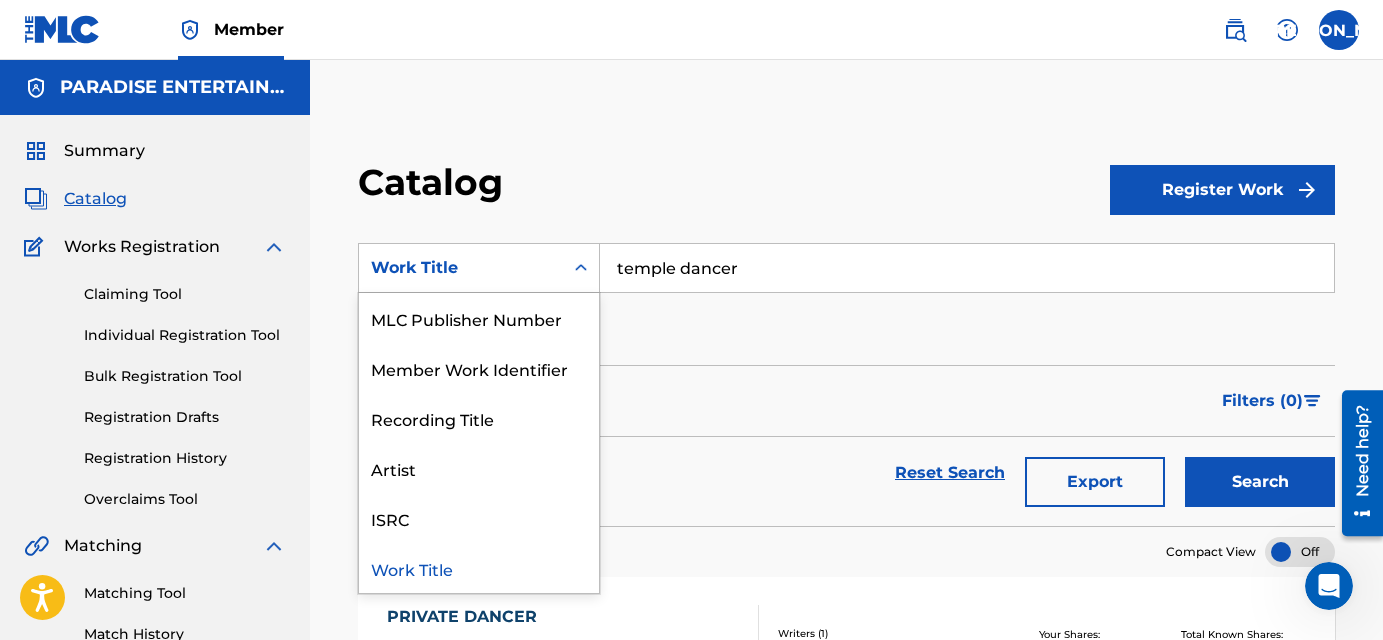 click on "Catalog" at bounding box center [734, 189] 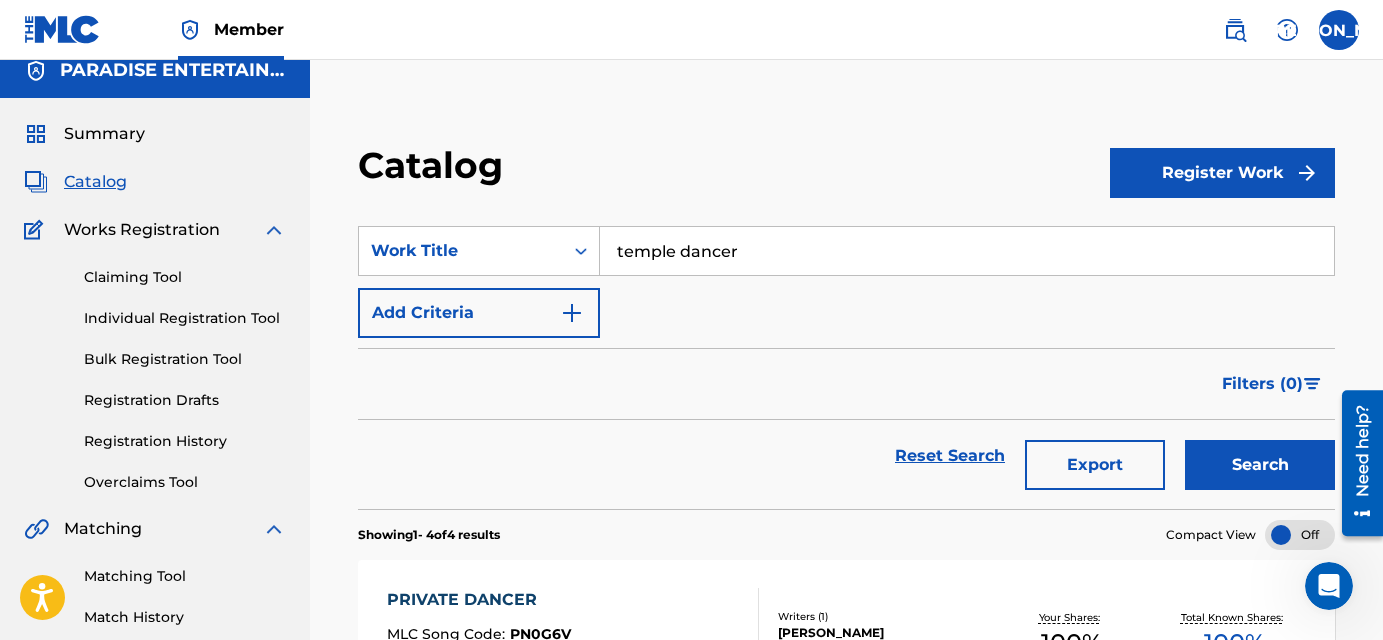 scroll, scrollTop: 0, scrollLeft: 0, axis: both 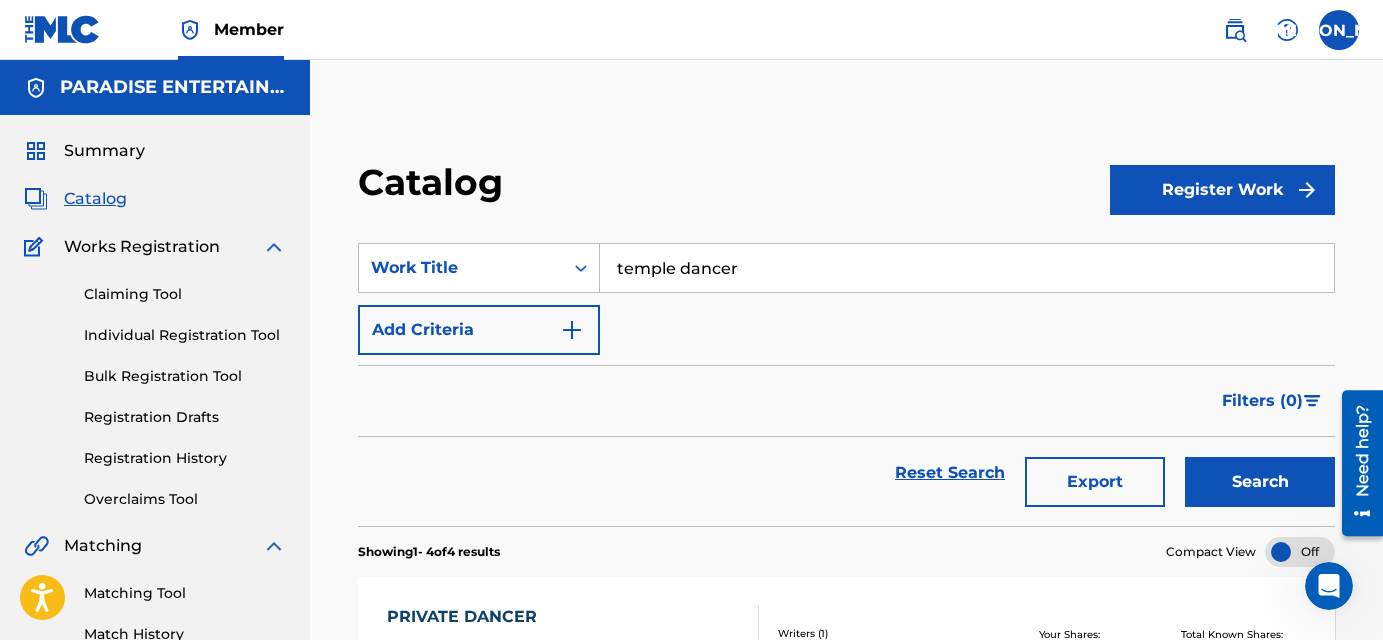 click on "Catalog" at bounding box center (95, 199) 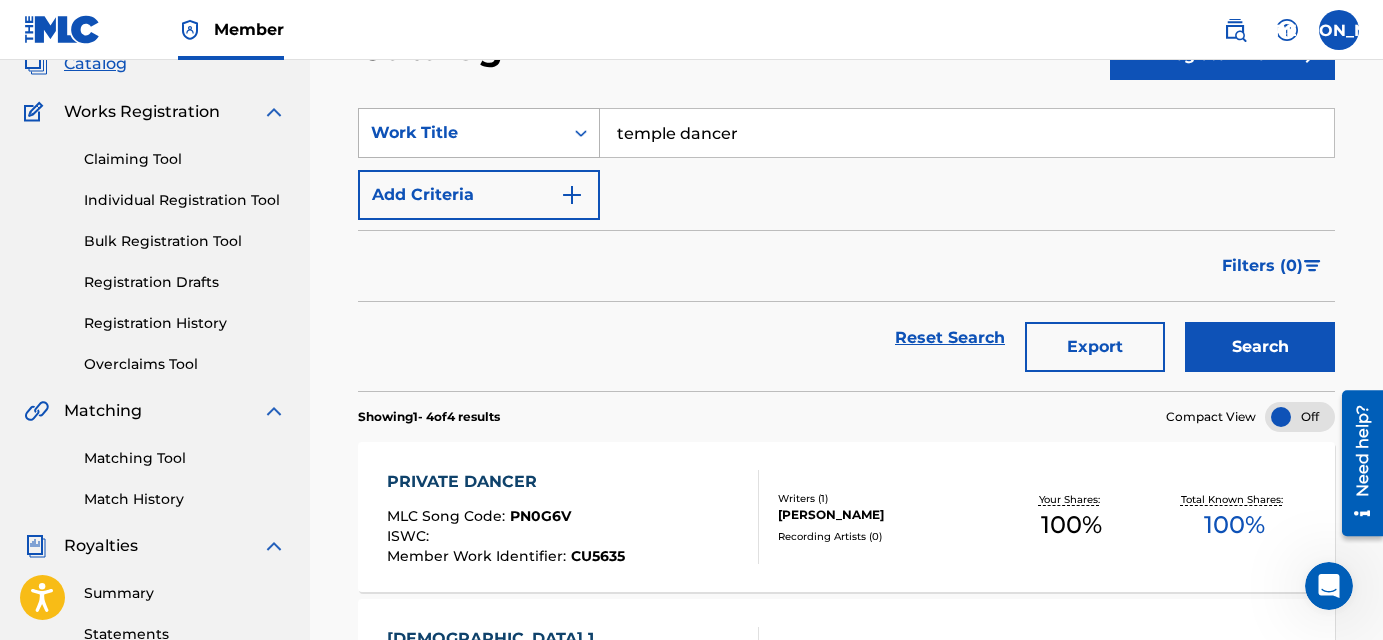 scroll, scrollTop: 0, scrollLeft: 0, axis: both 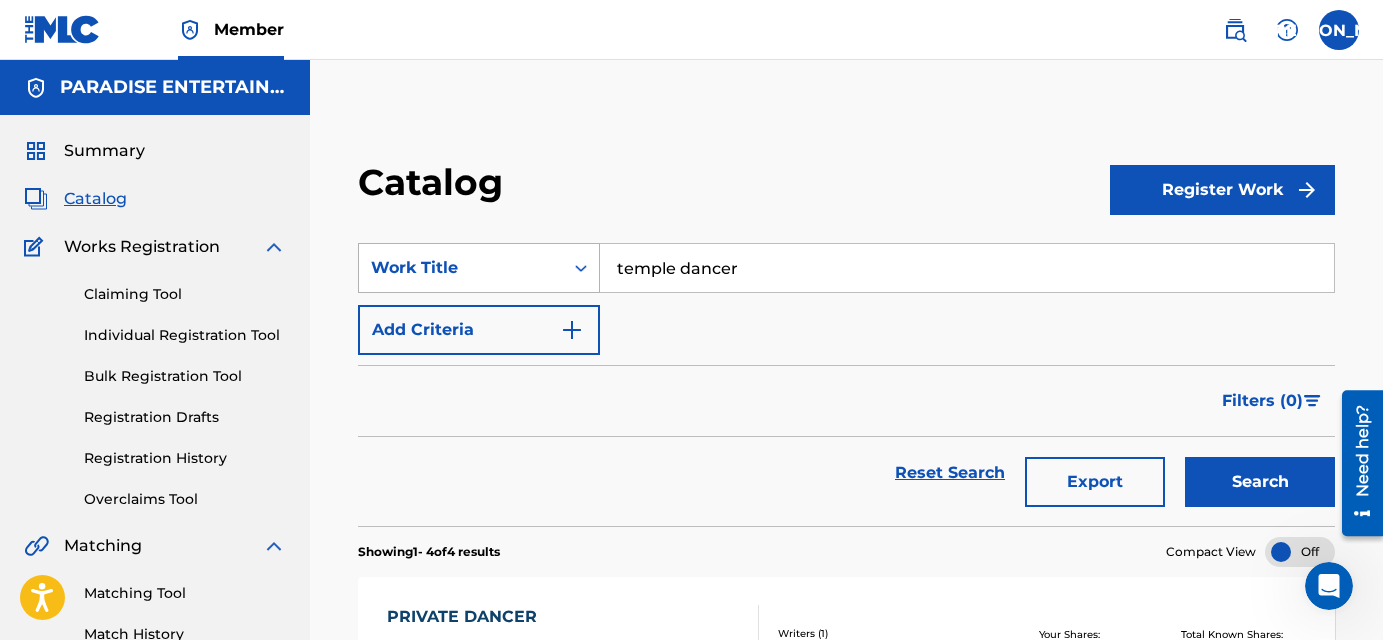 click 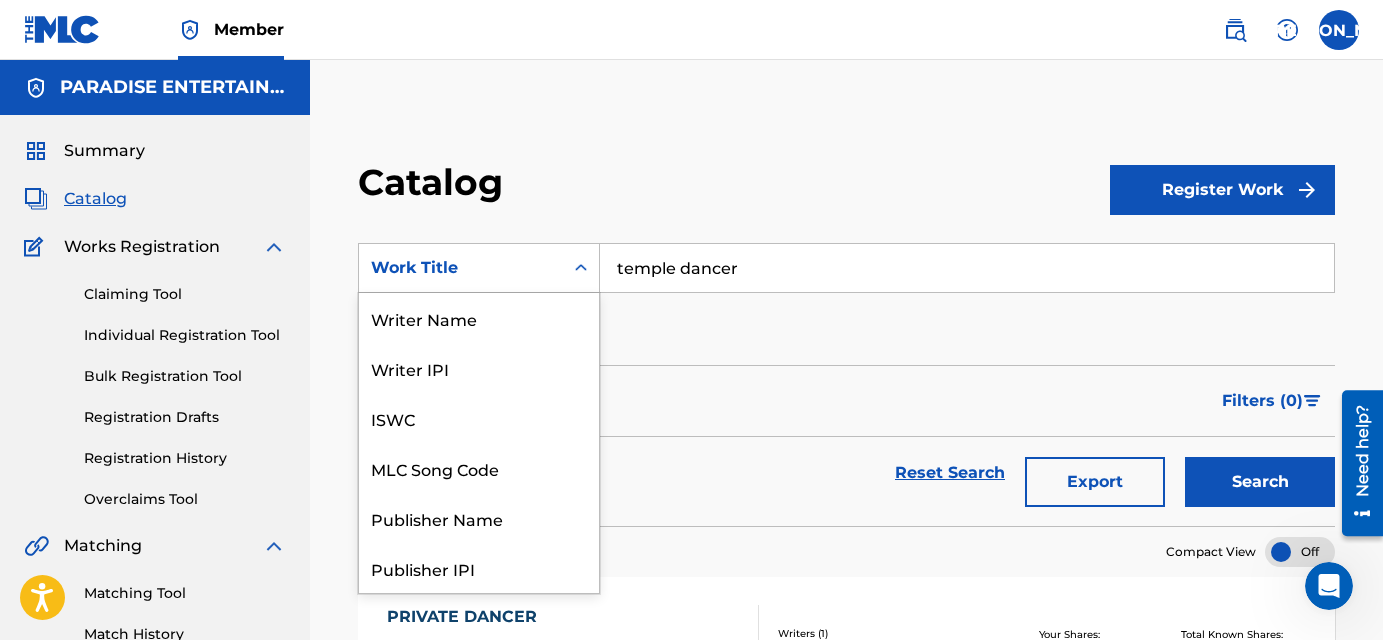 scroll, scrollTop: 300, scrollLeft: 0, axis: vertical 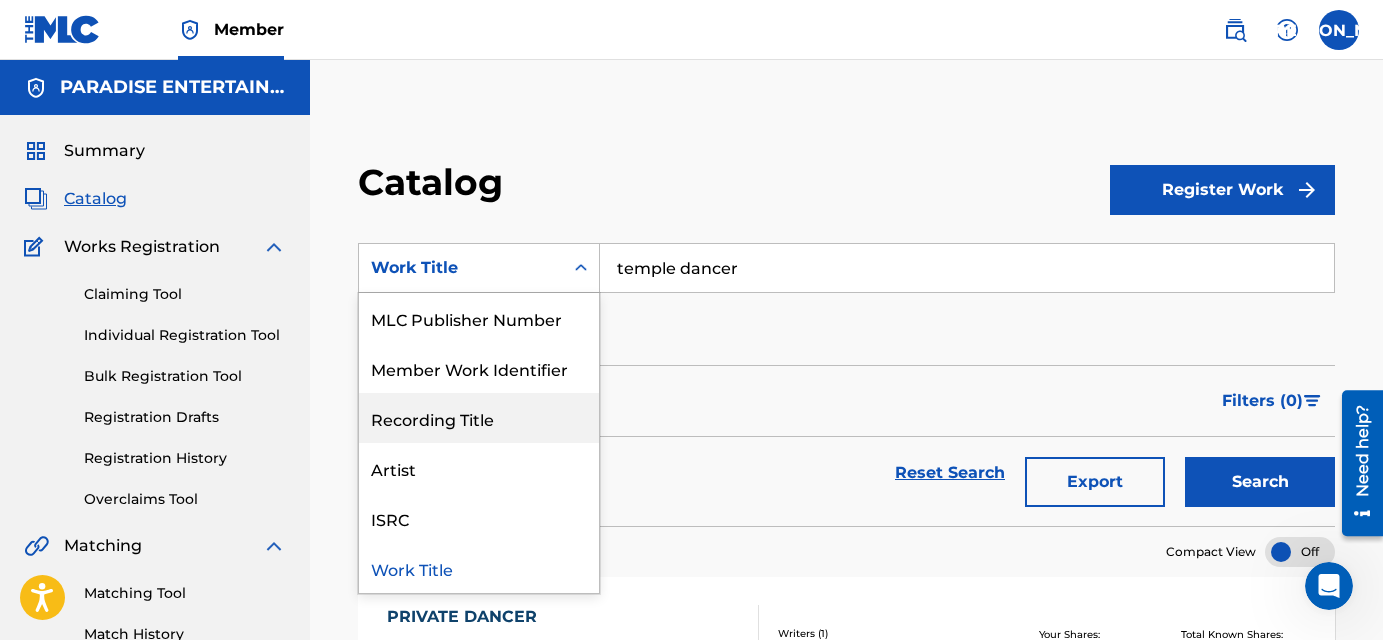 click on "Recording Title" at bounding box center (479, 418) 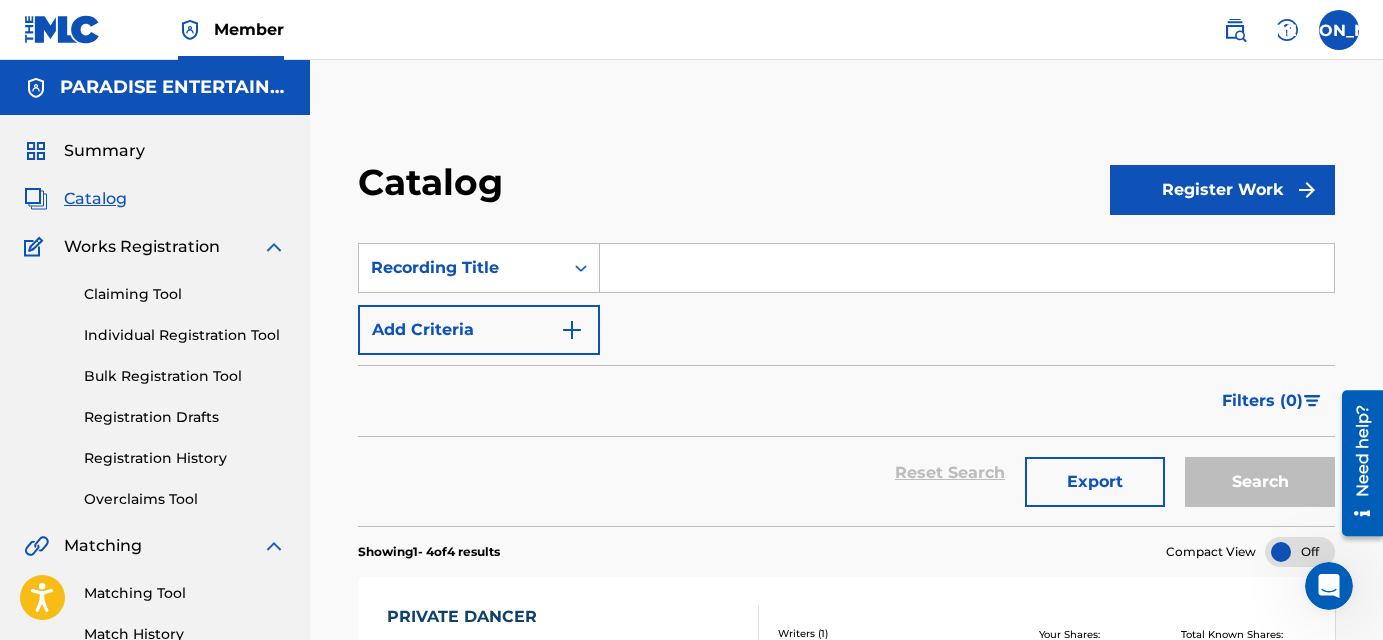 click at bounding box center (967, 268) 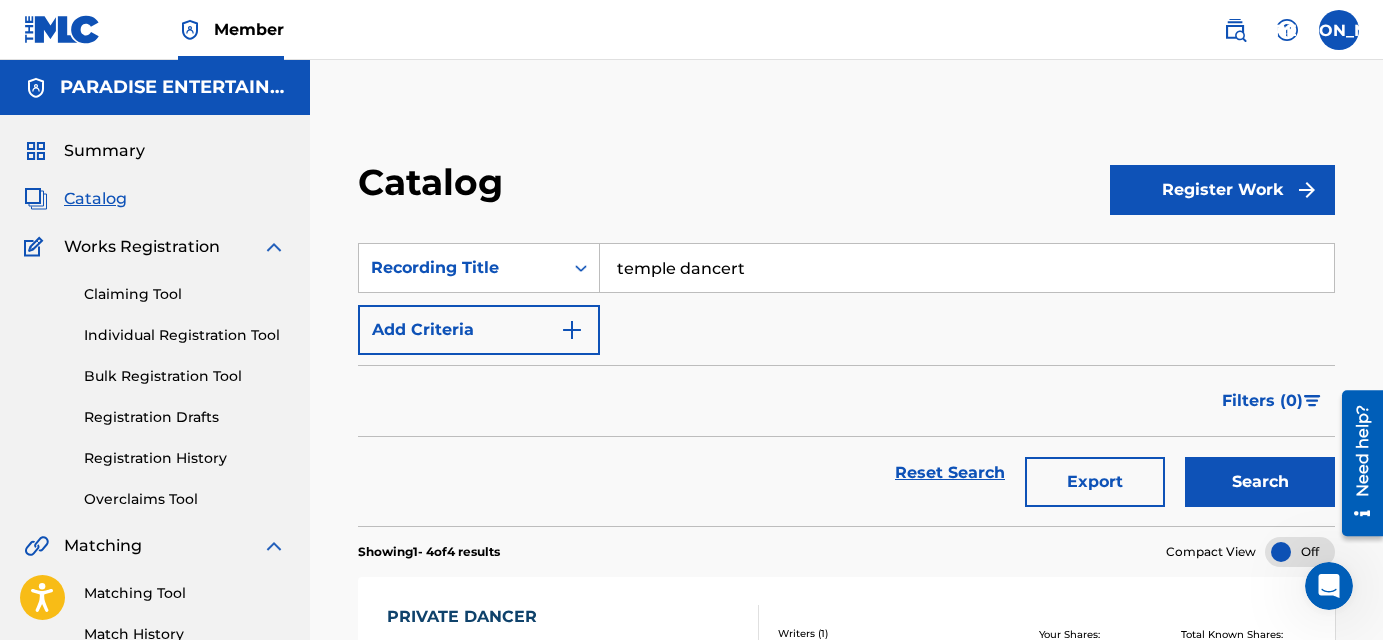 click on "Search" at bounding box center [1260, 482] 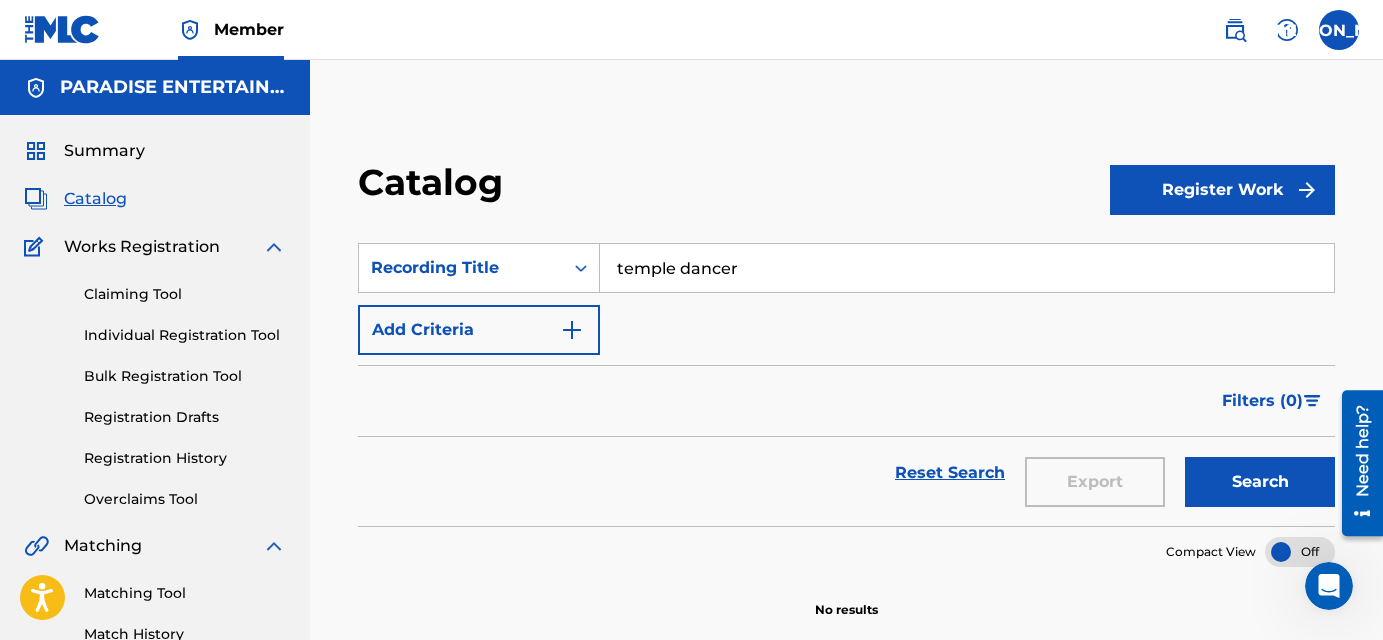 click on "Search" at bounding box center (1260, 482) 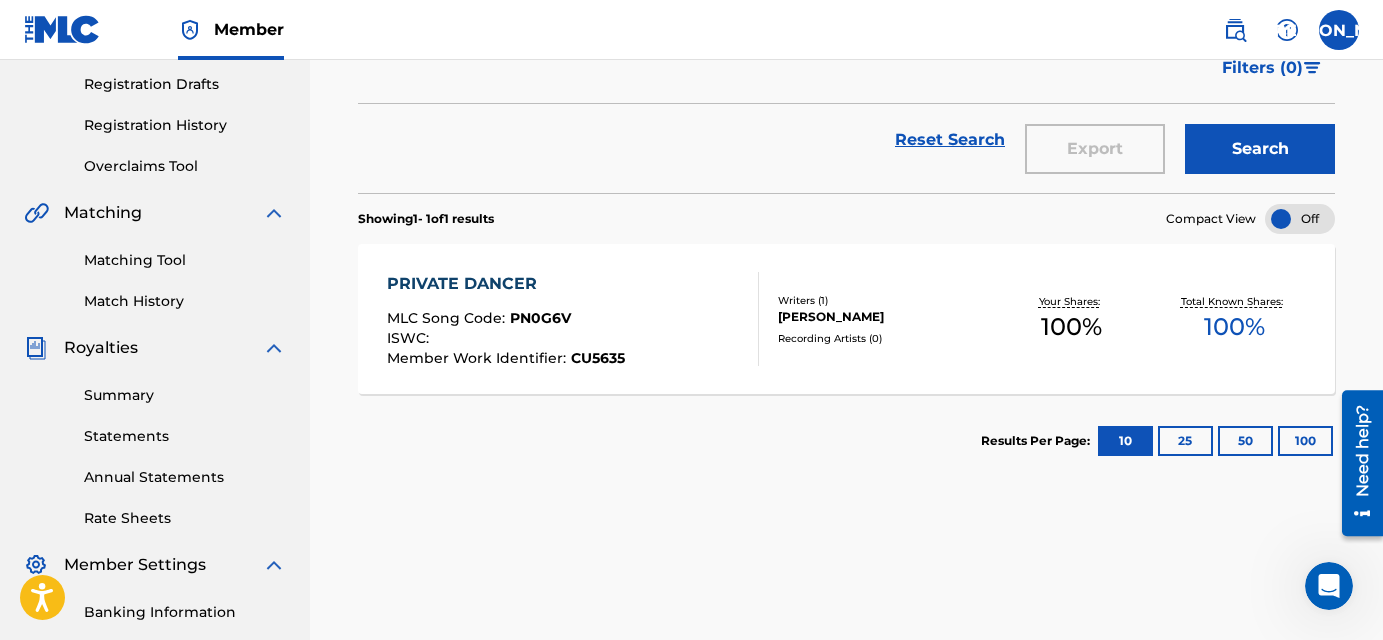 scroll, scrollTop: 0, scrollLeft: 0, axis: both 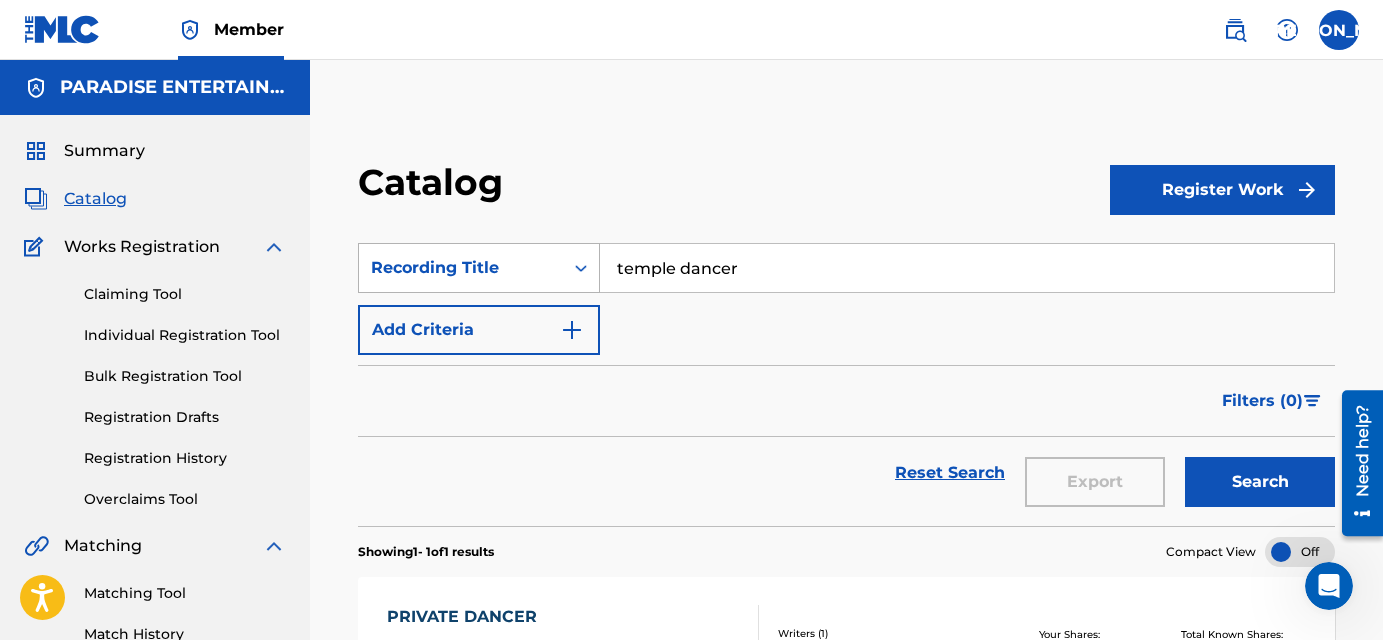 click 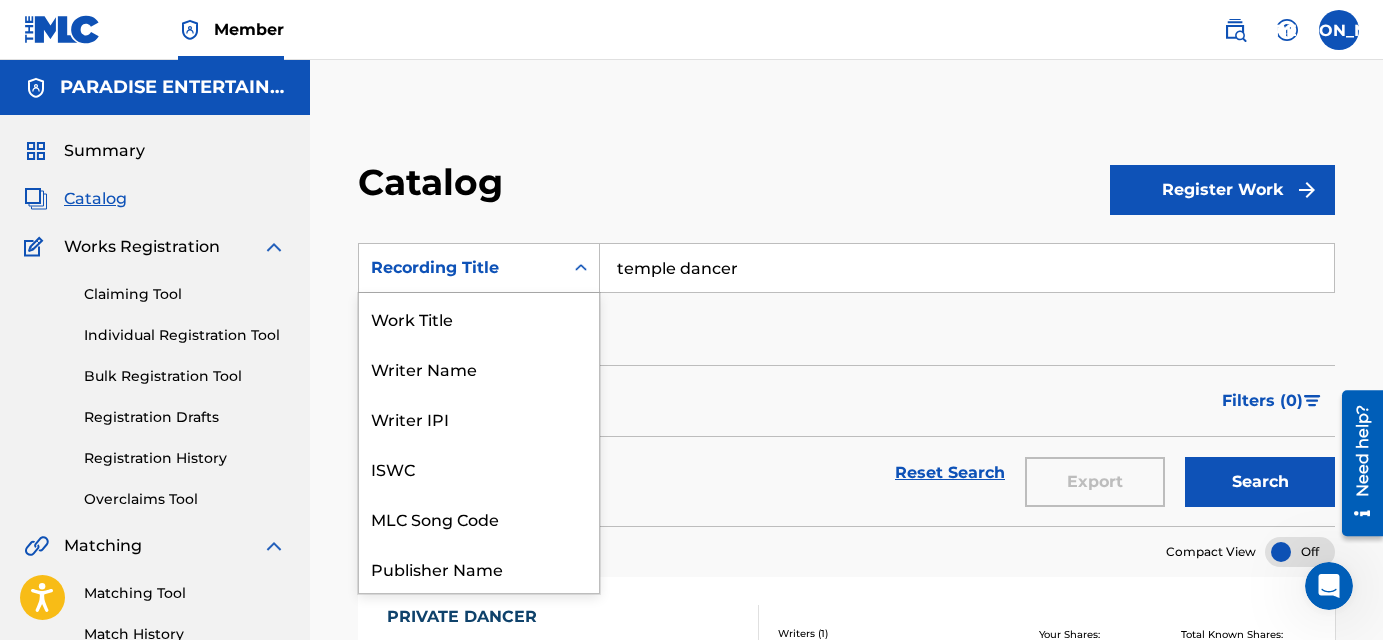 scroll, scrollTop: 300, scrollLeft: 0, axis: vertical 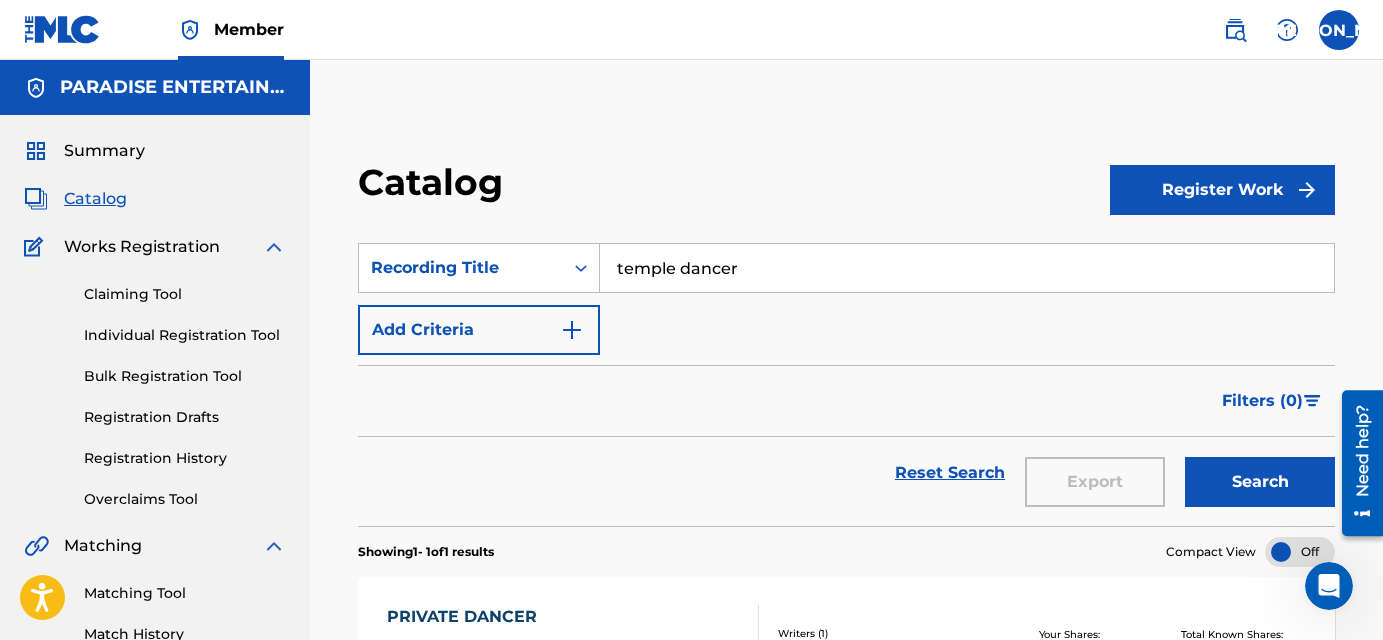 click on "temple dancer" at bounding box center [967, 268] 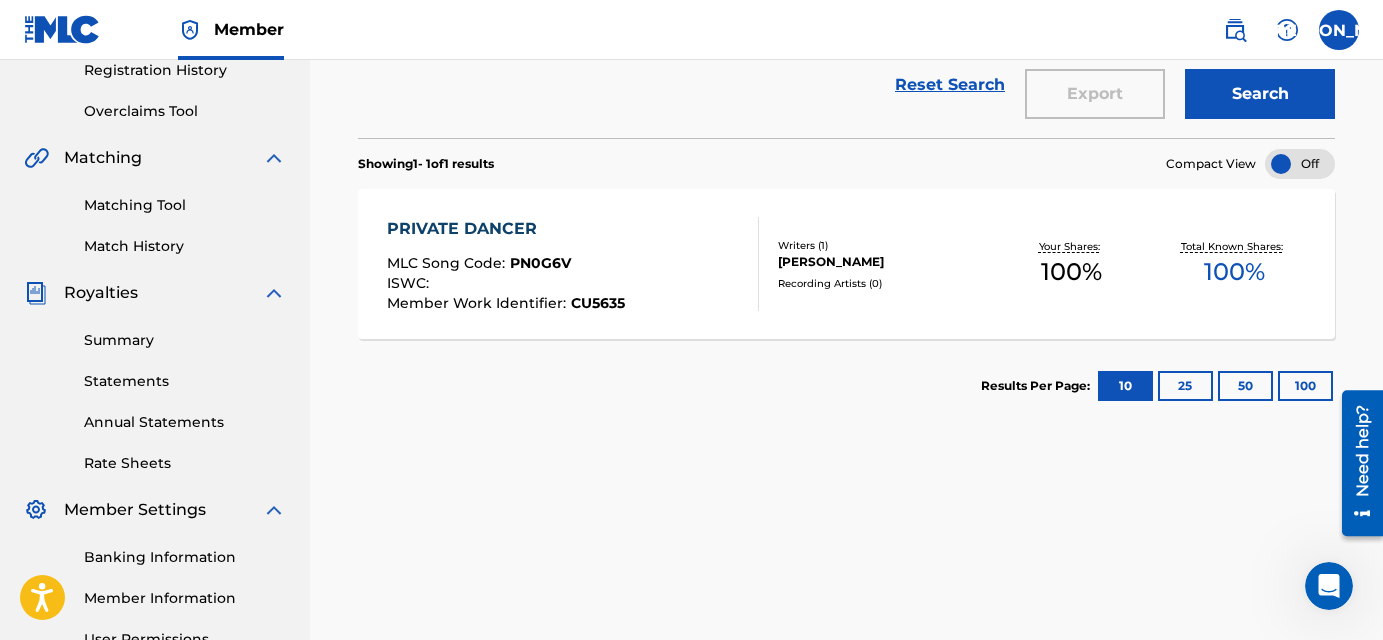 scroll, scrollTop: 0, scrollLeft: 0, axis: both 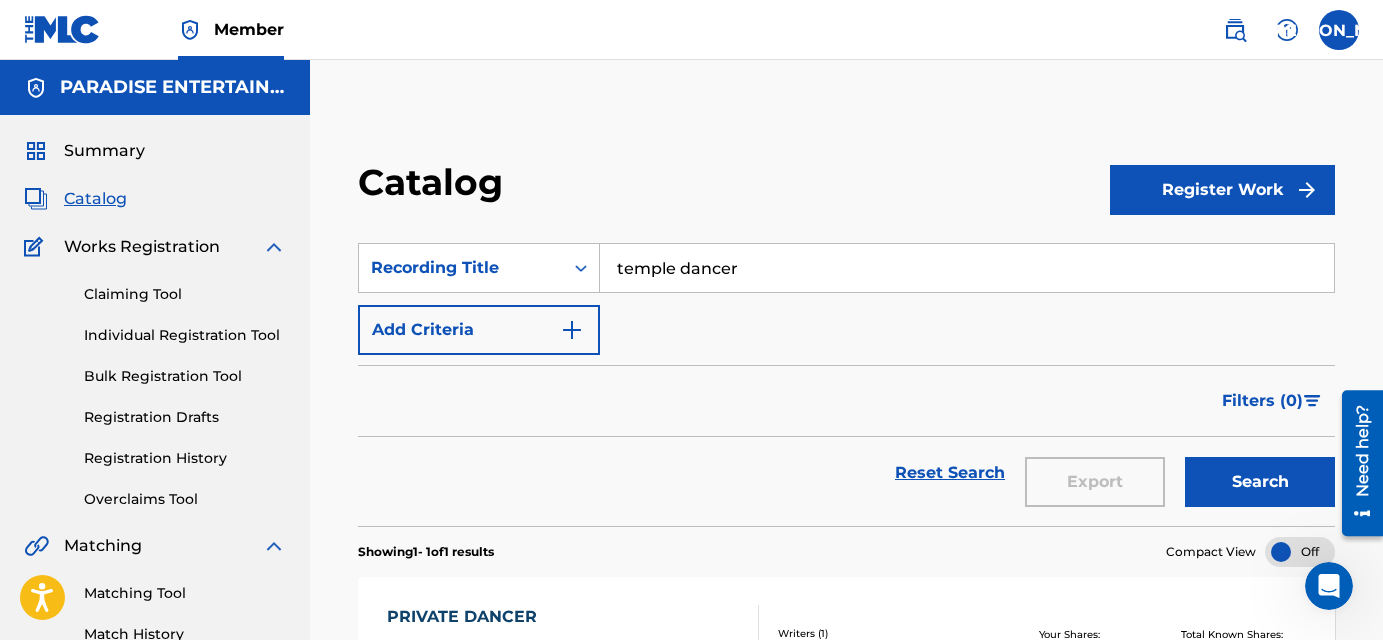 click on "temple dancer" at bounding box center (967, 268) 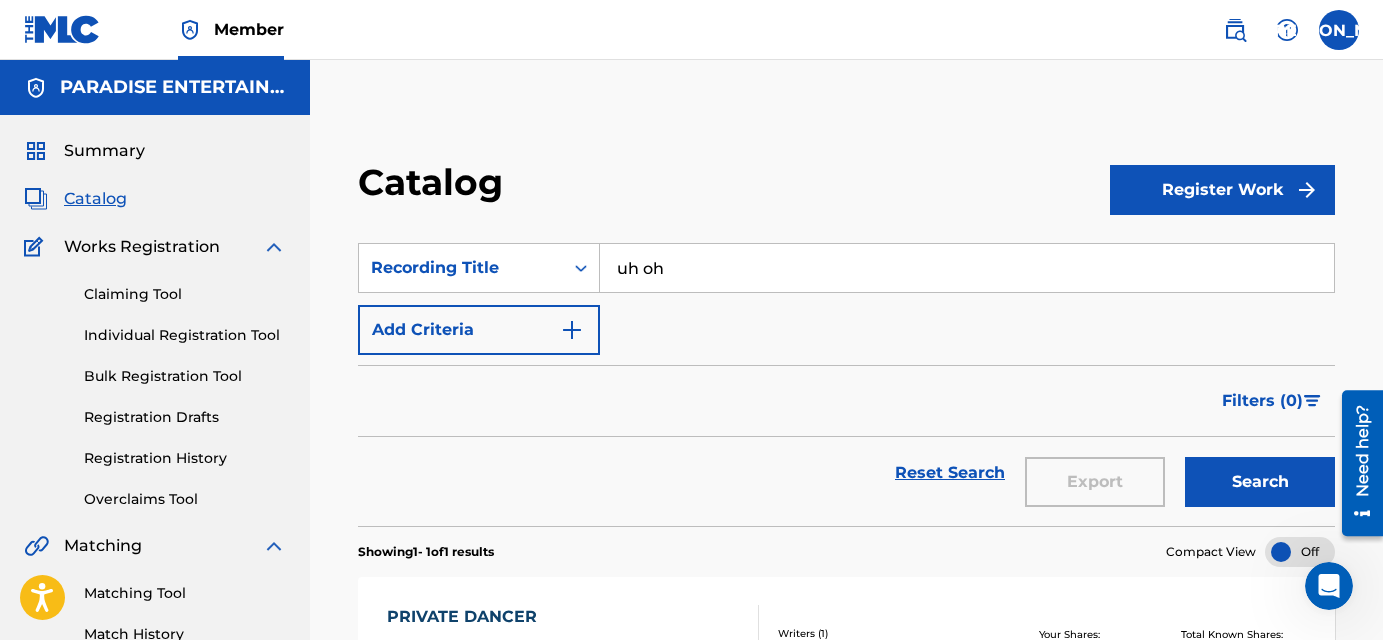 type on "uh oh" 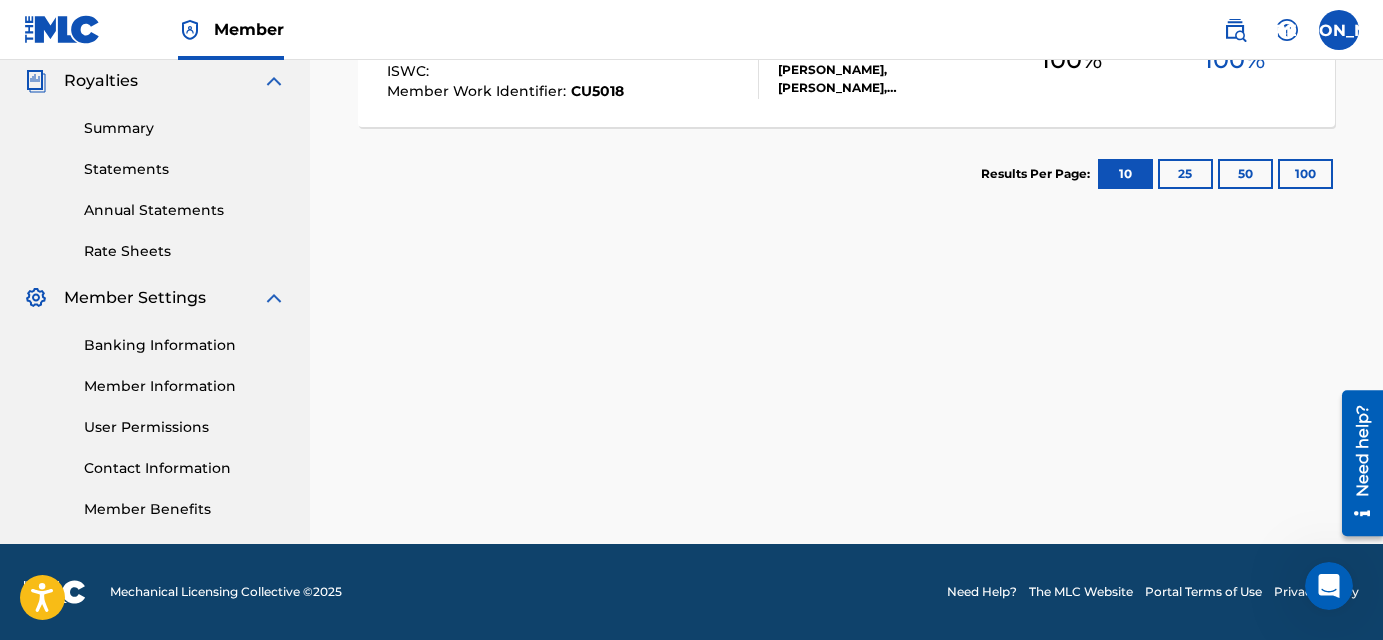 scroll, scrollTop: 0, scrollLeft: 0, axis: both 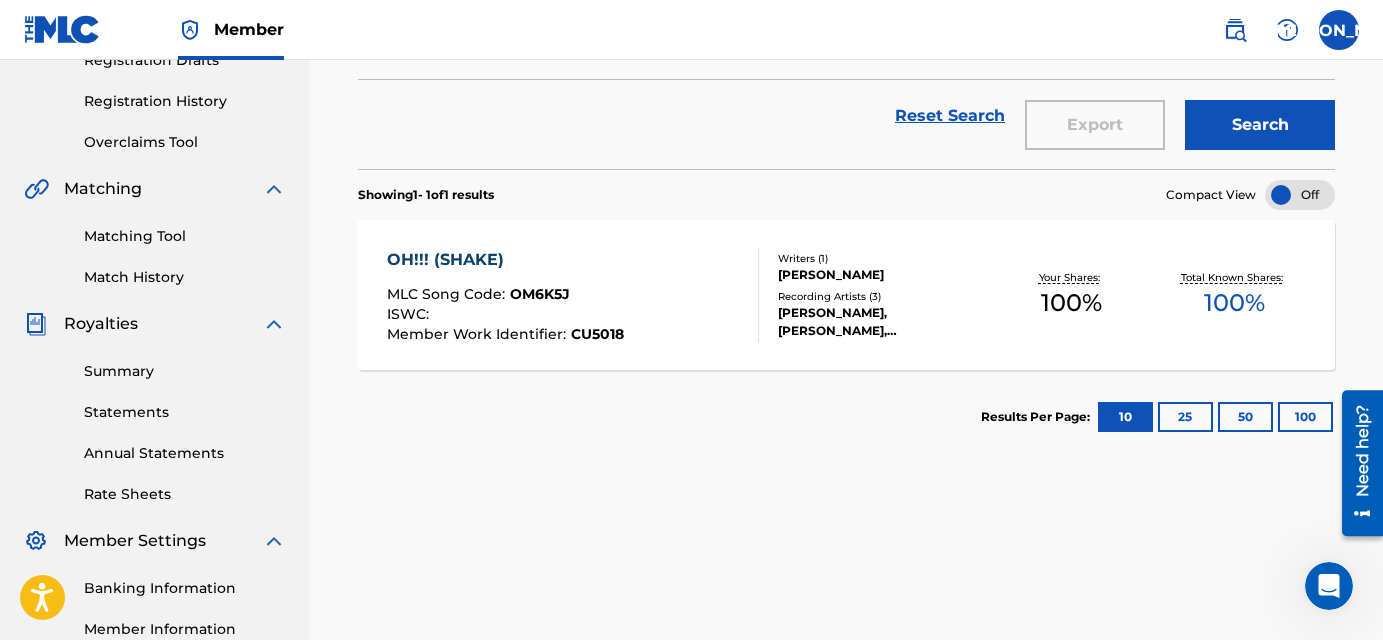 click on "Catalog Register Work SearchWithCriteria32ff935f-e05f-4bb7-8327-7f522c1f11c0 Recording Title uh oh Add Criteria Filter Hold Filters Overclaim   Dispute   Remove Filters Apply Filters Filters ( 0 ) Reset Search Export Search Showing  1  -   1  of  1   results   Compact View OH!!! (SHAKE) MLC Song Code : OM6K5J ISWC : Member Work Identifier : CU5018 Writers ( 1 ) [PERSON_NAME] Recording Artists ( 3 ) [PERSON_NAME], [PERSON_NAME], [PERSON_NAME] Your Shares: 100 % Total Known Shares: 100 % Results Per Page: 10 25 50 100" at bounding box center [846, 270] 